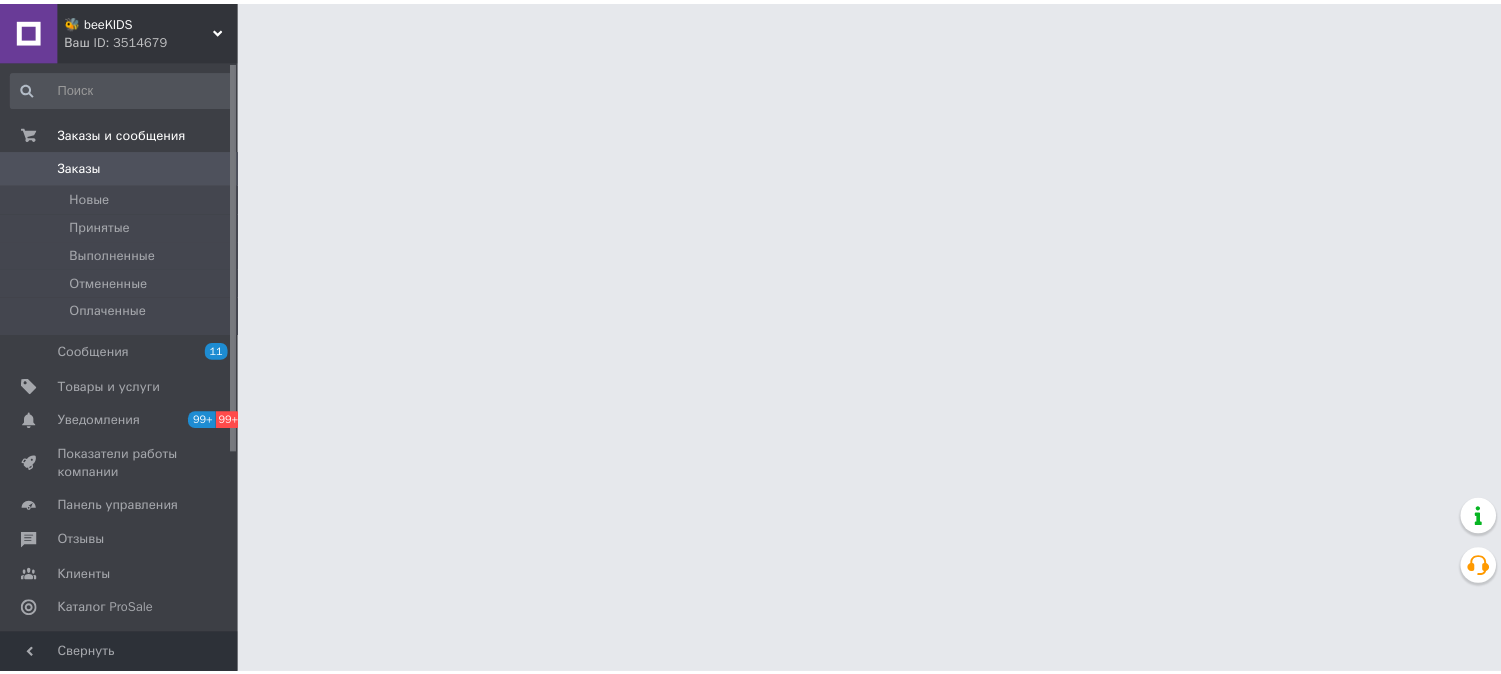 scroll, scrollTop: 0, scrollLeft: 0, axis: both 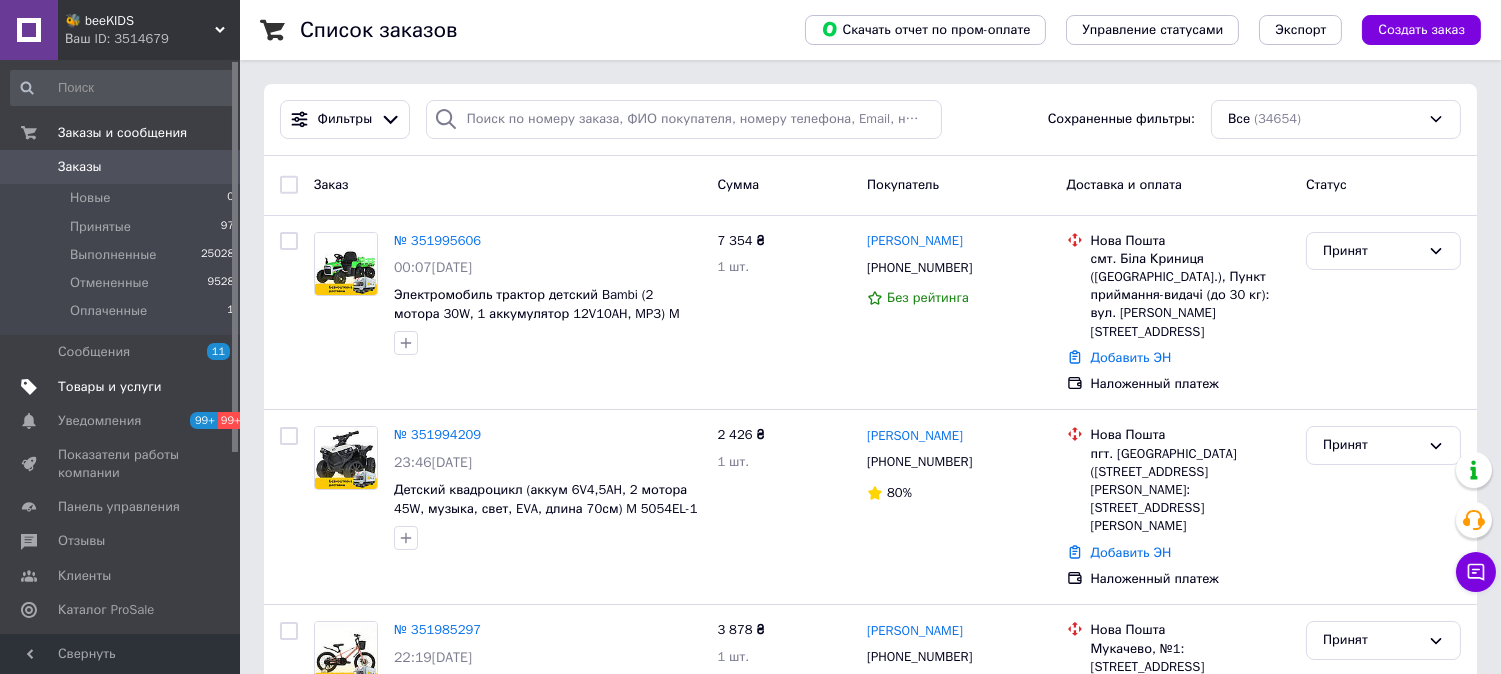 click on "Товары и услуги" at bounding box center [123, 387] 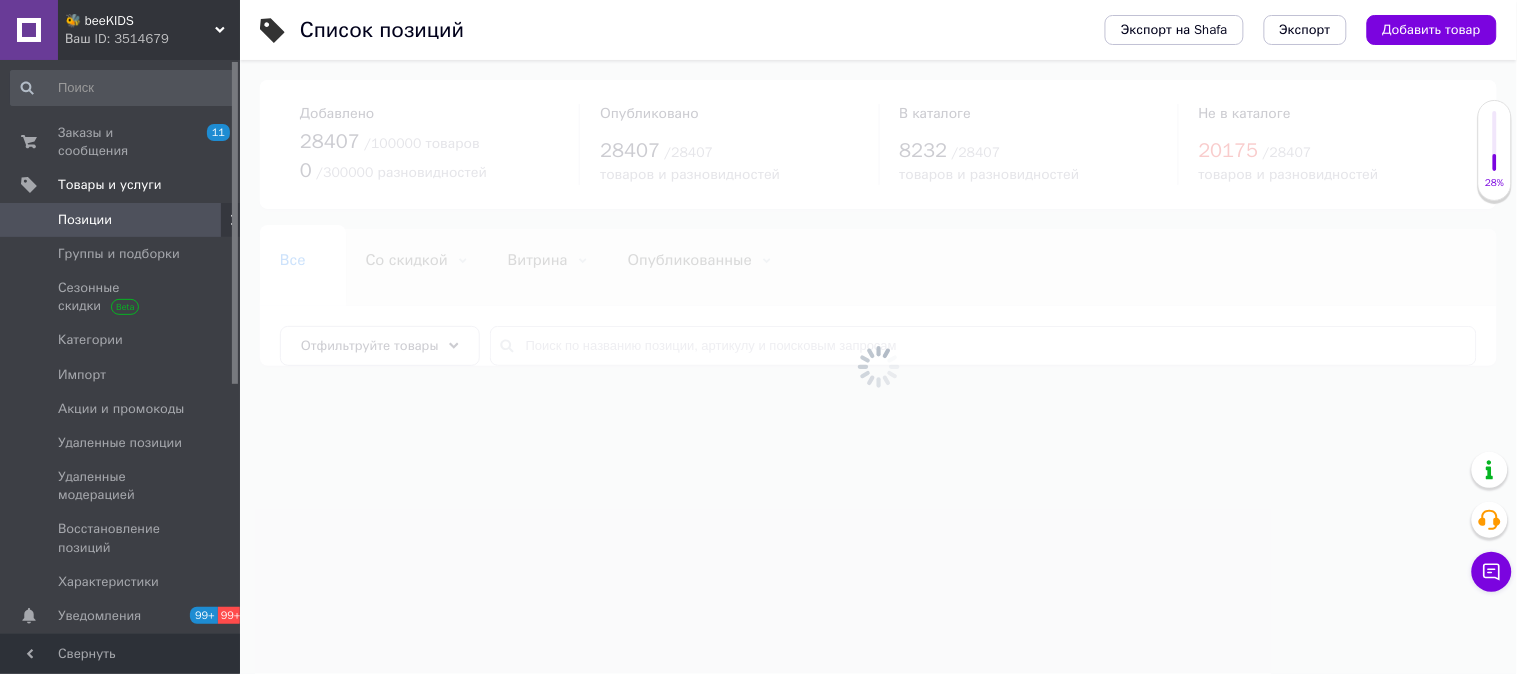 click at bounding box center (878, 367) 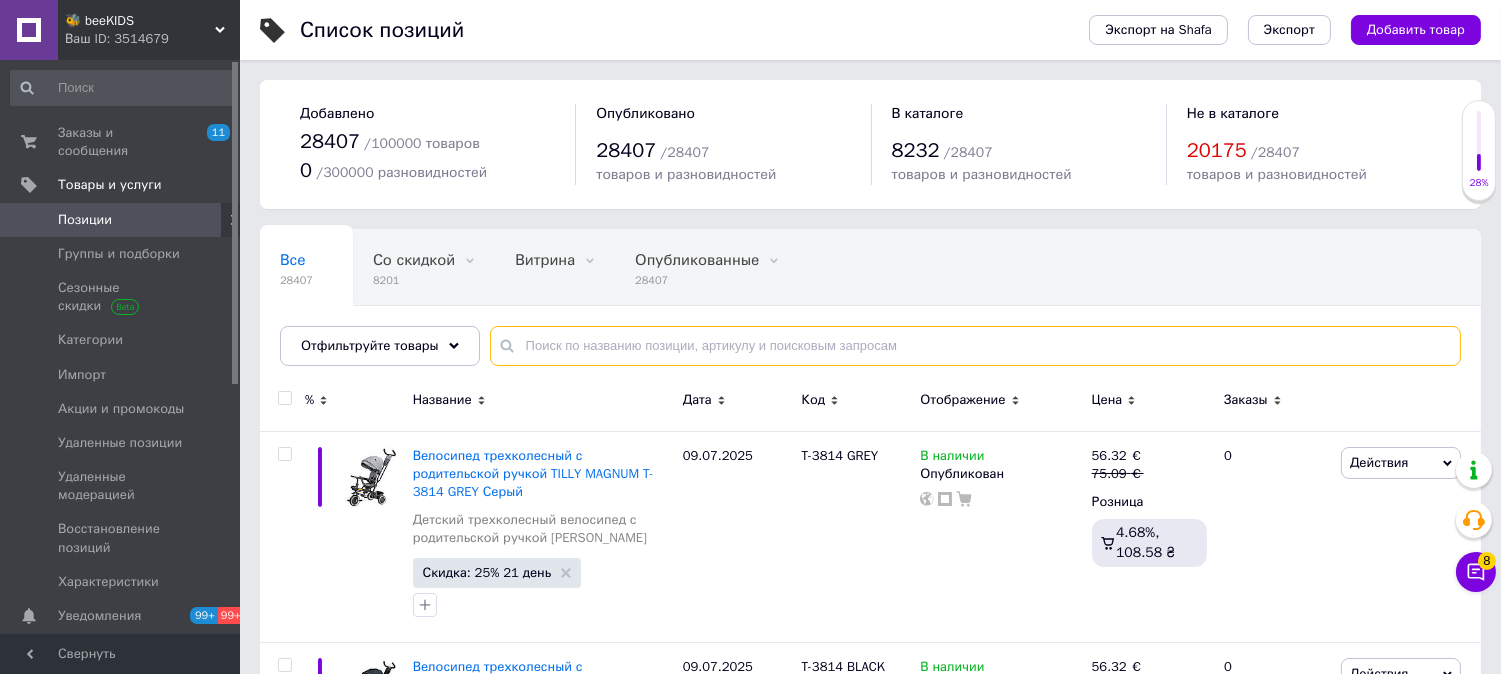 click at bounding box center (975, 346) 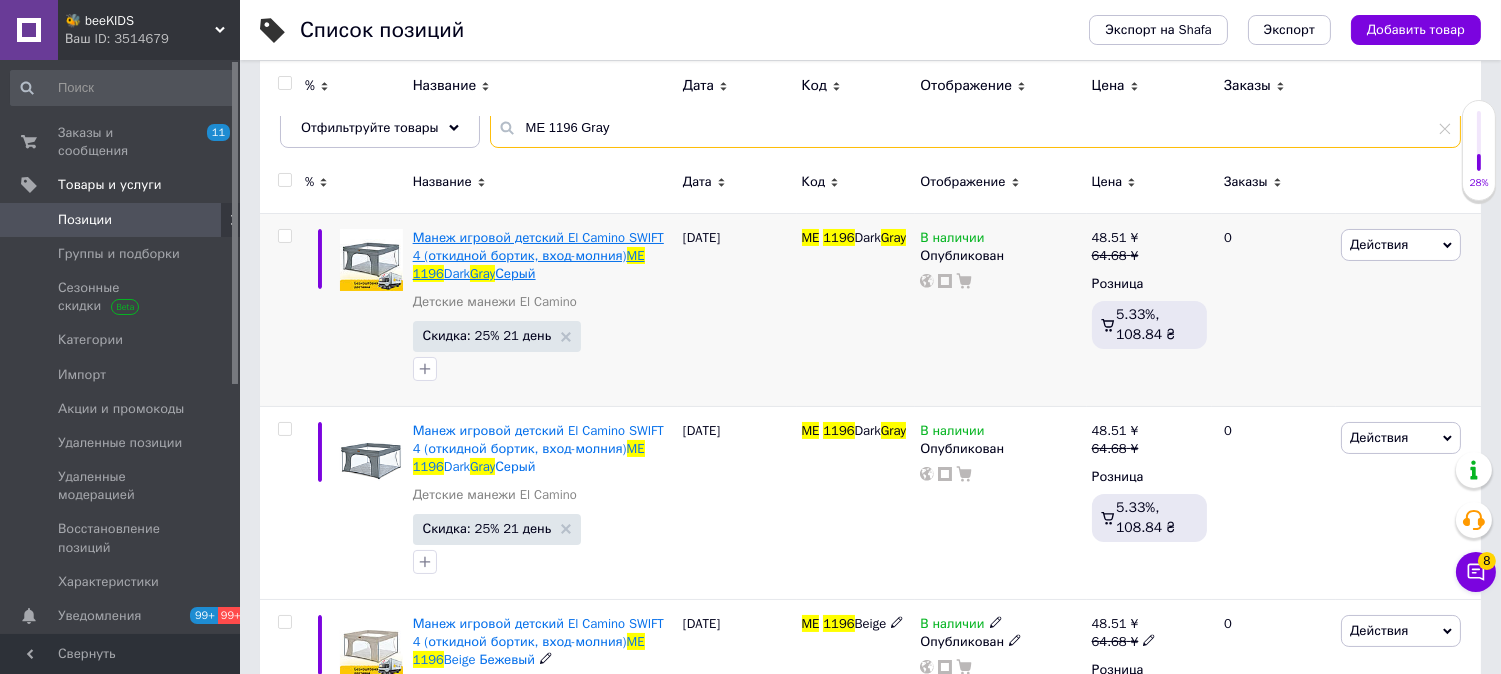 scroll, scrollTop: 104, scrollLeft: 0, axis: vertical 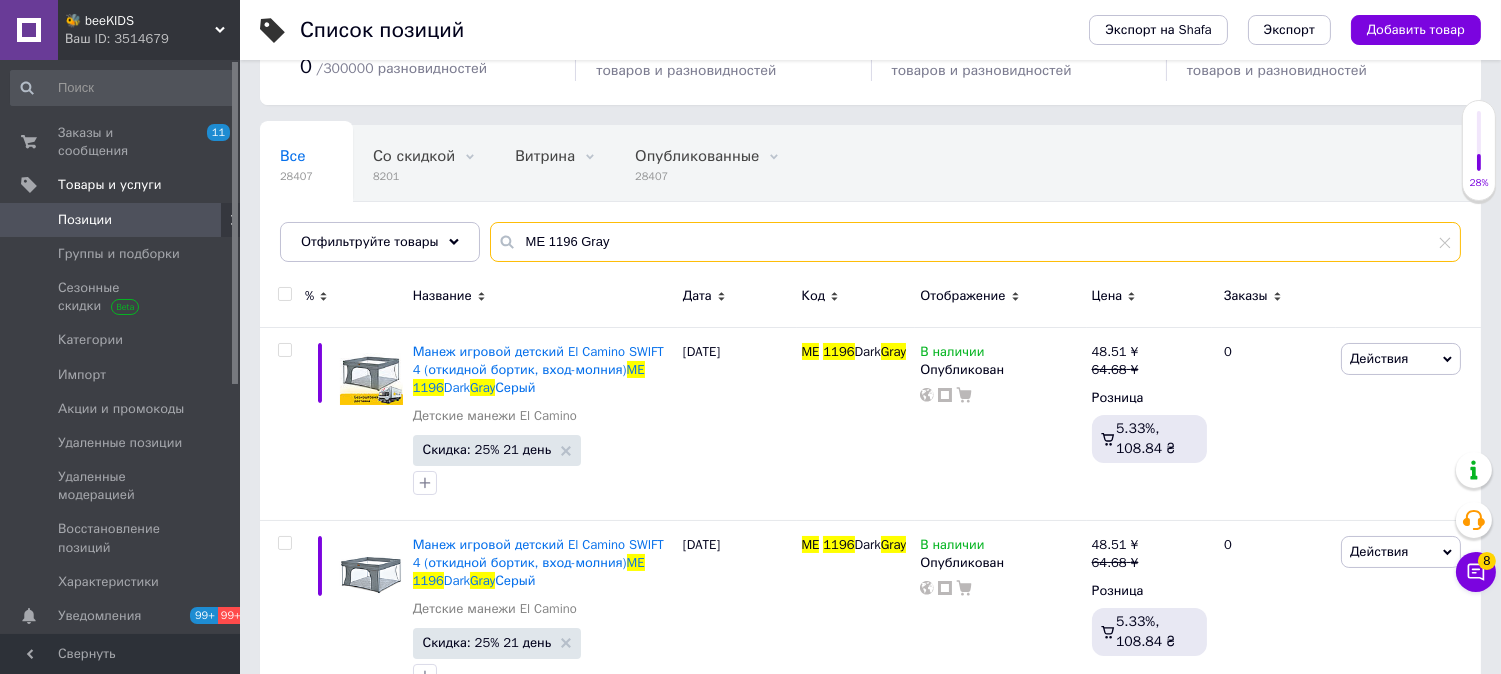 click on "ME 1196 Gray" at bounding box center (975, 242) 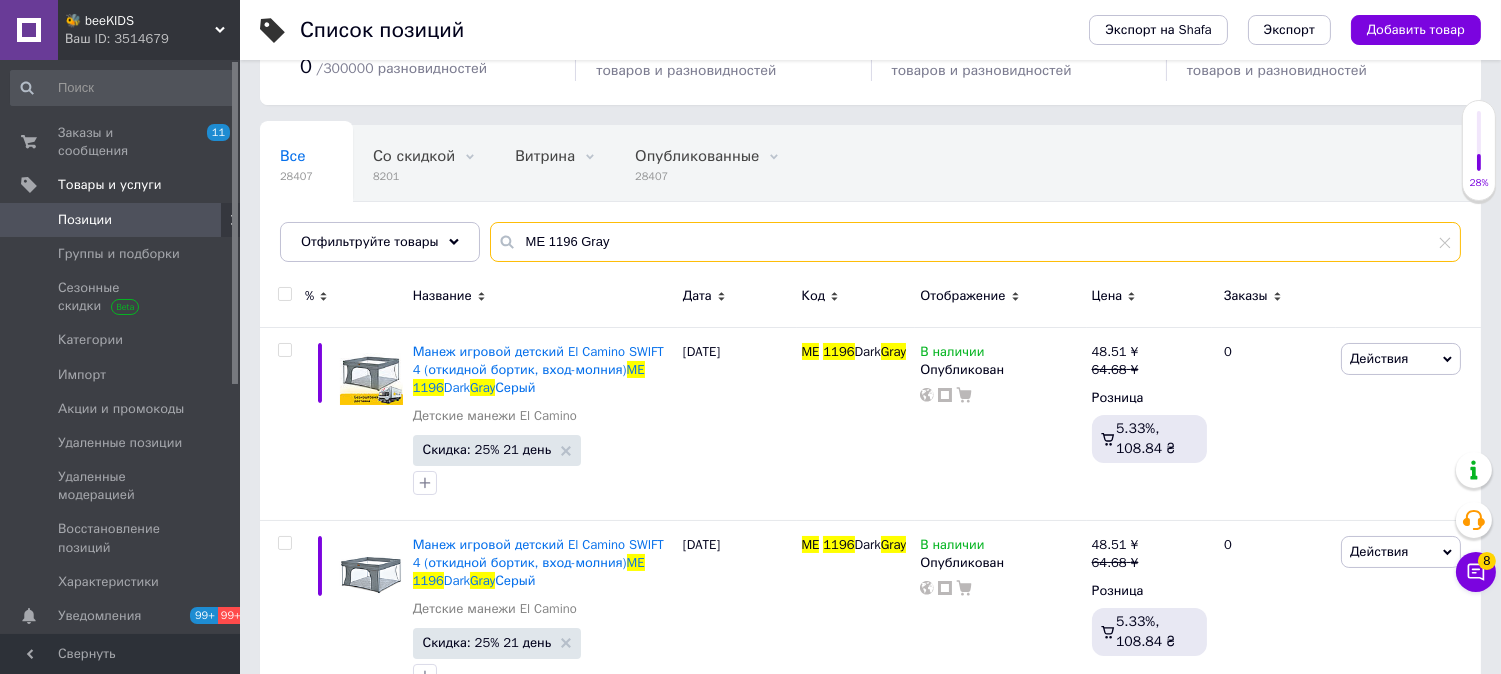 drag, startPoint x: 614, startPoint y: 244, endPoint x: 563, endPoint y: 233, distance: 52.17279 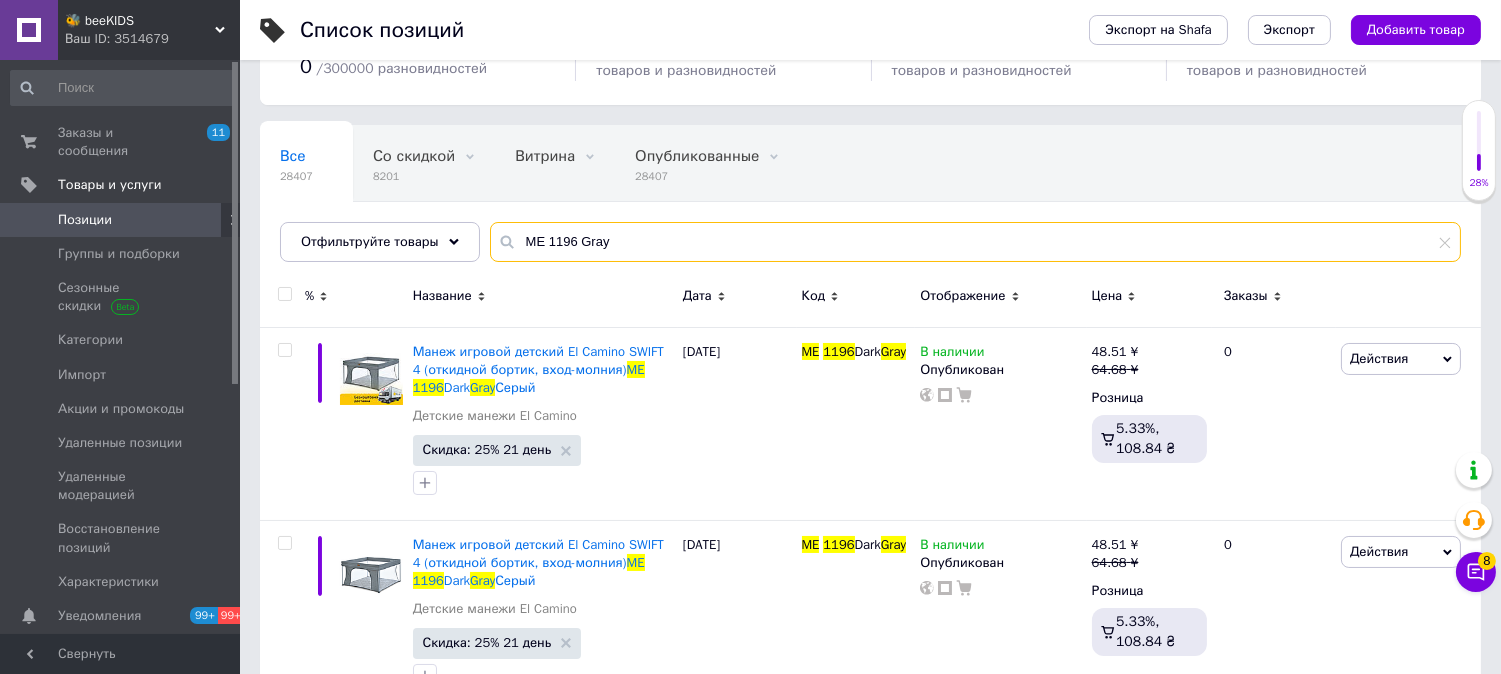 click on "ME 1196 Gray" at bounding box center [975, 242] 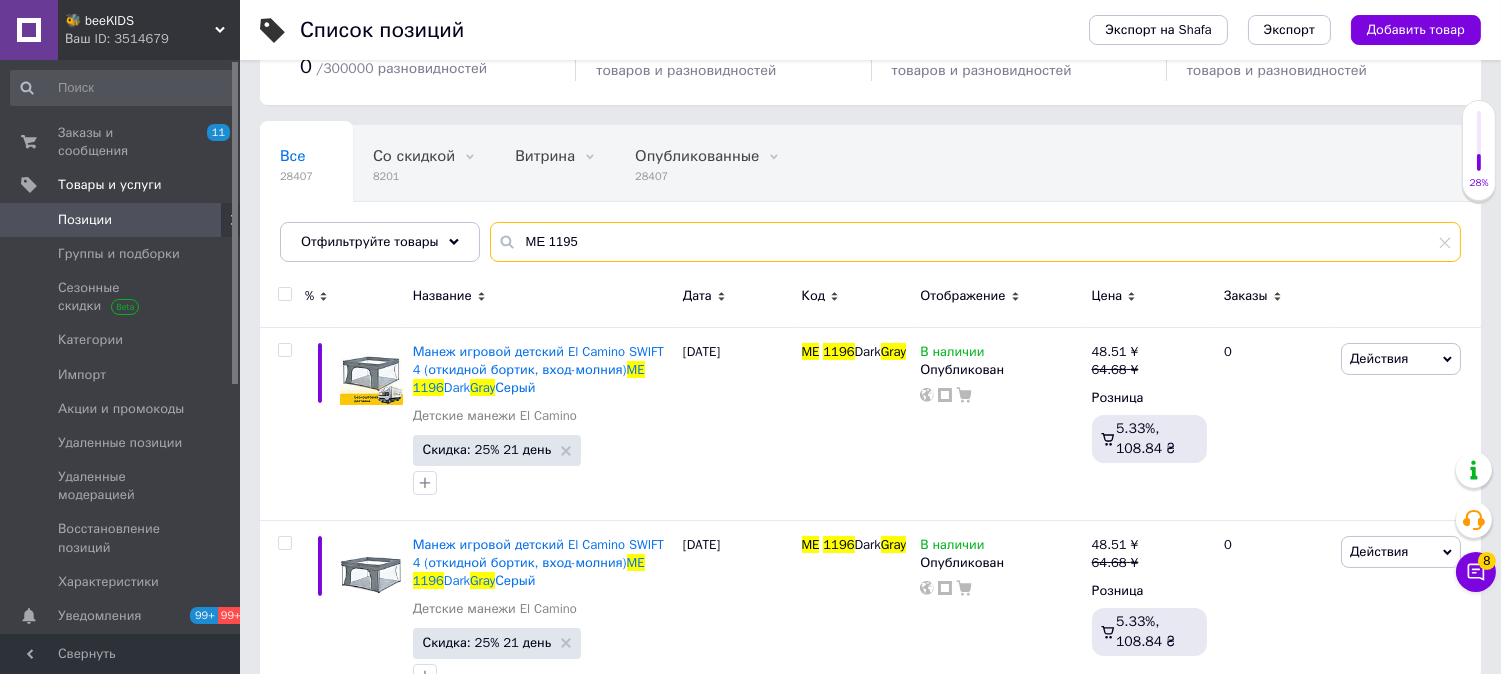 type on "ME 1195" 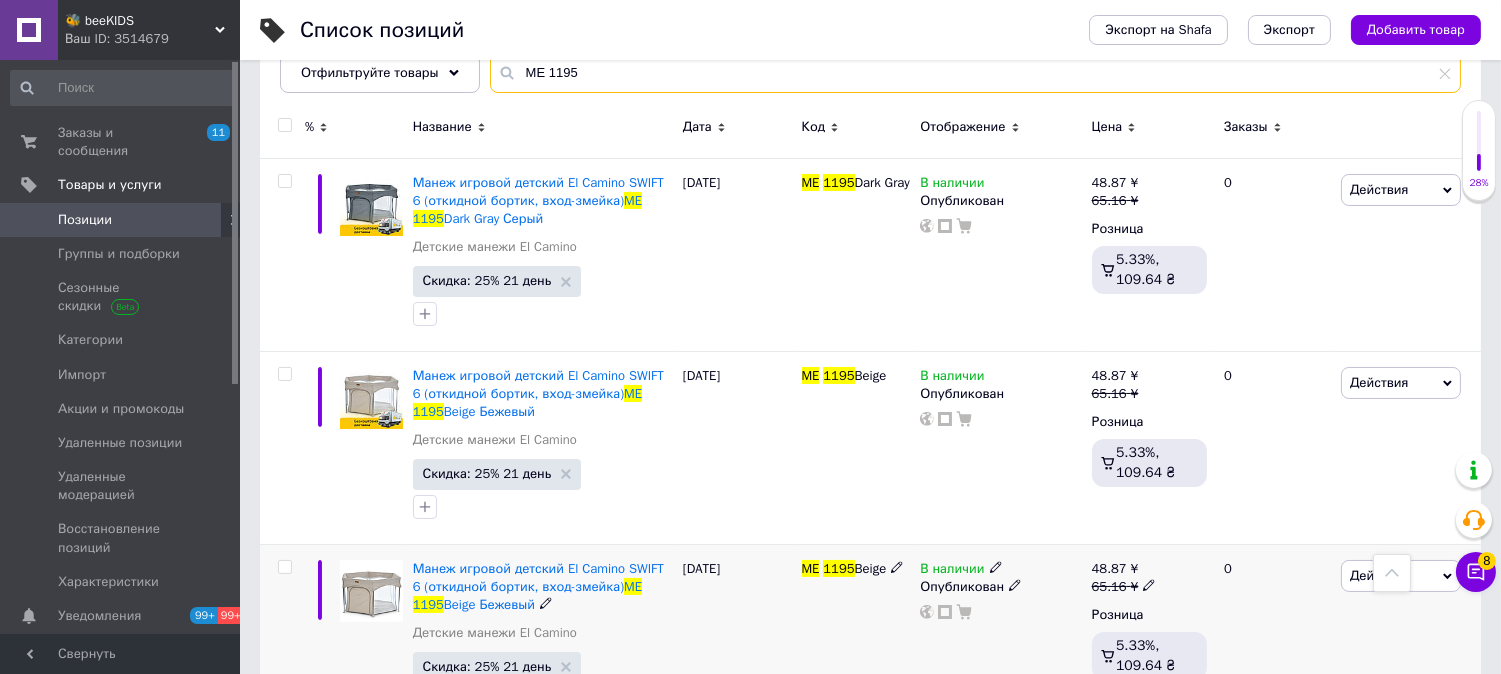 scroll, scrollTop: 548, scrollLeft: 0, axis: vertical 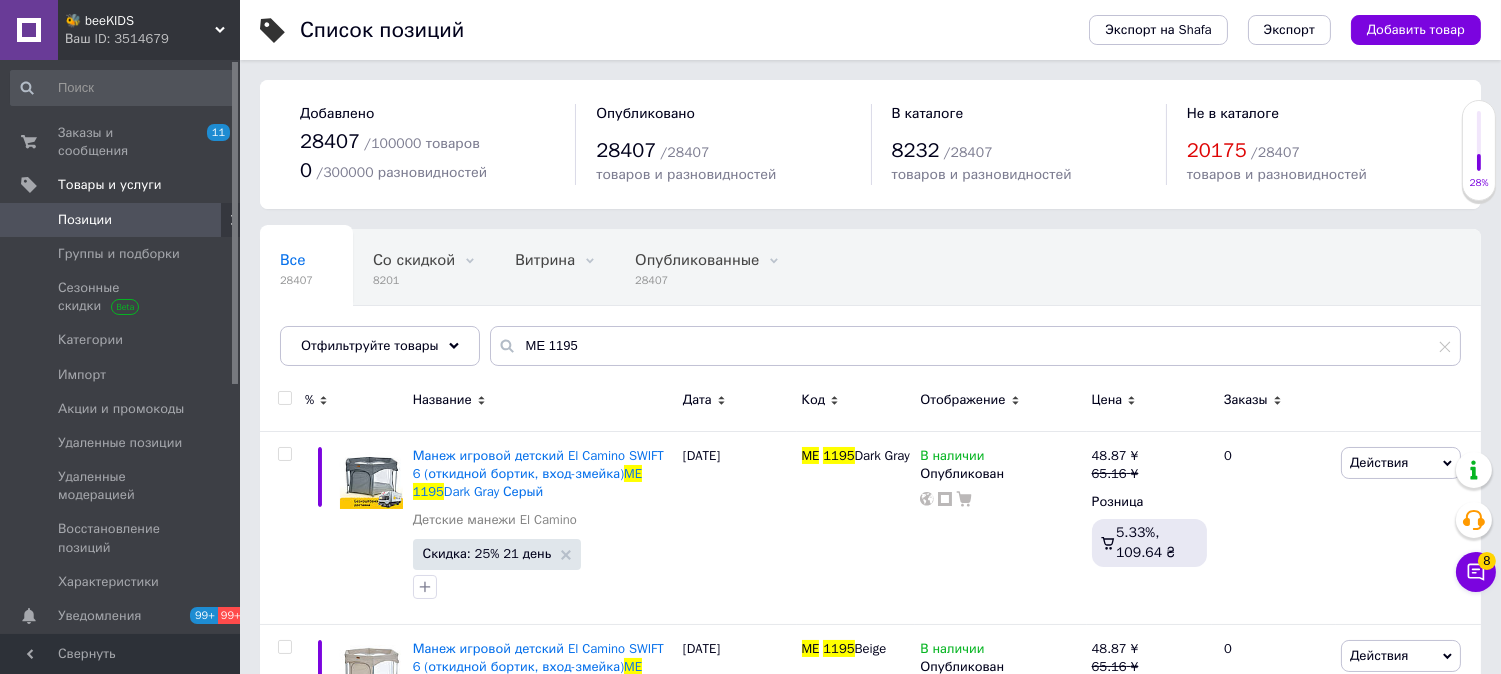 click on "🐝 beeKIDS" at bounding box center (140, 21) 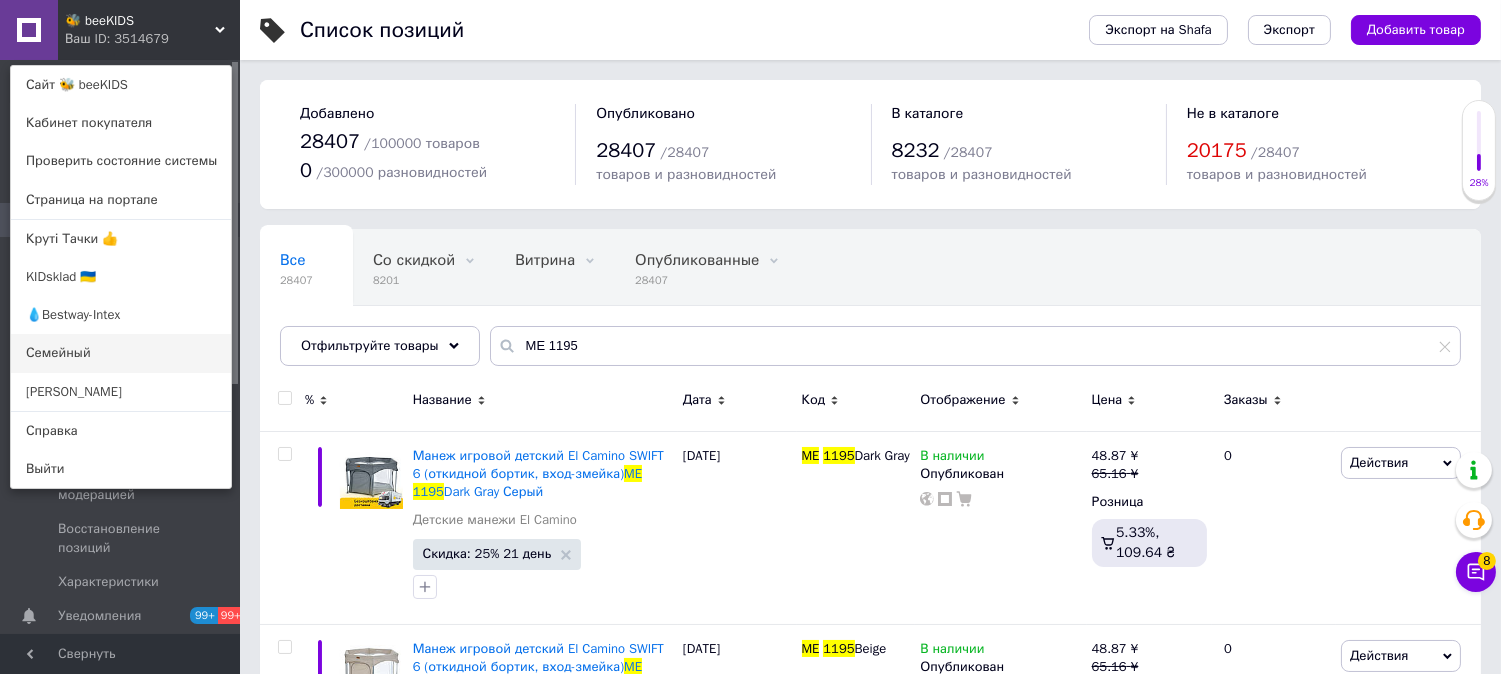 click on "Семейный" at bounding box center [121, 353] 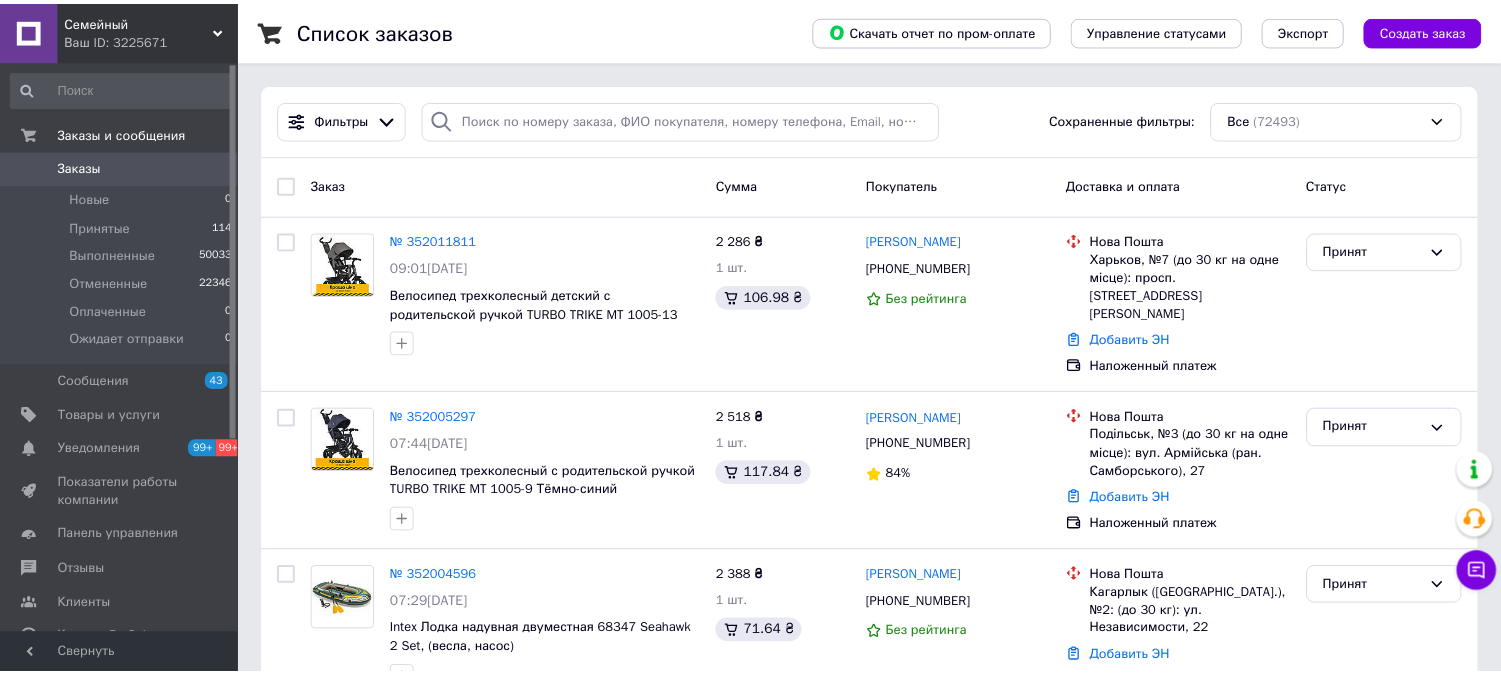 scroll, scrollTop: 0, scrollLeft: 0, axis: both 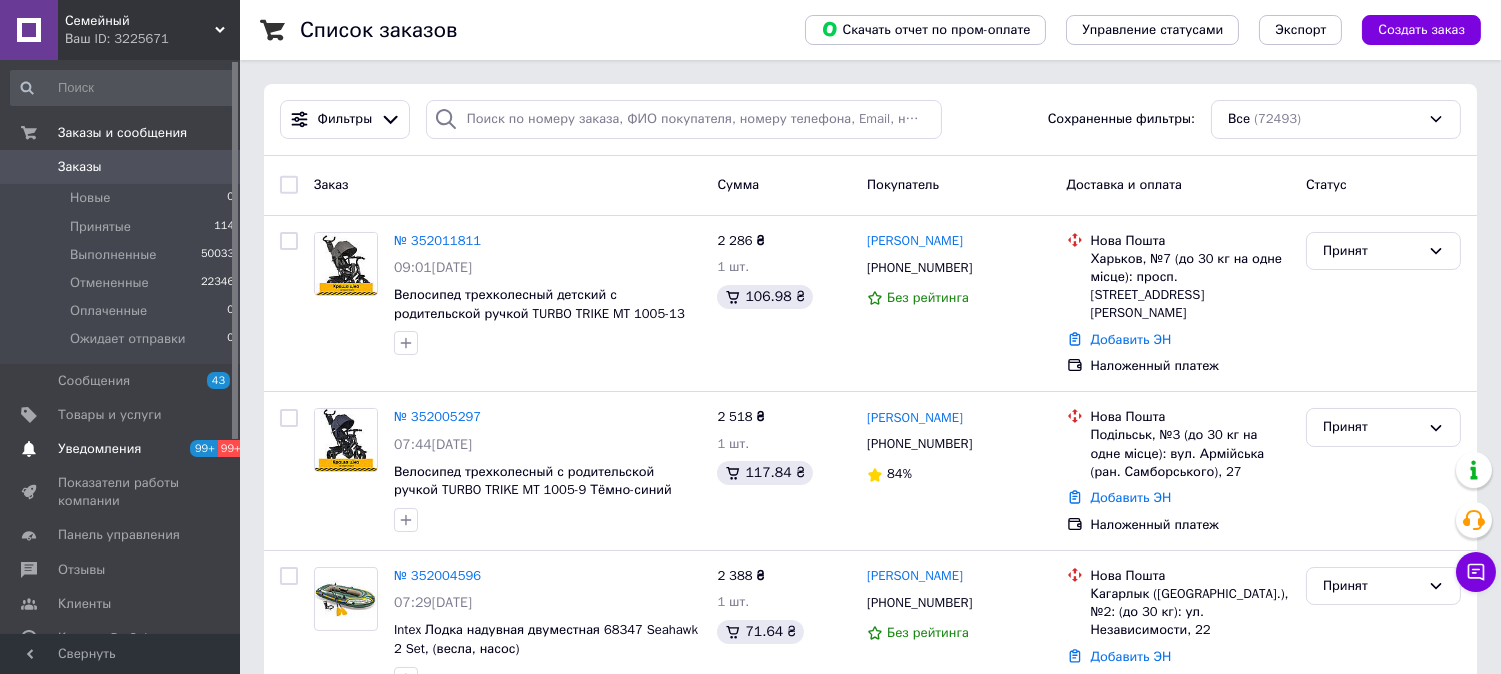 click on "Уведомления" at bounding box center [99, 449] 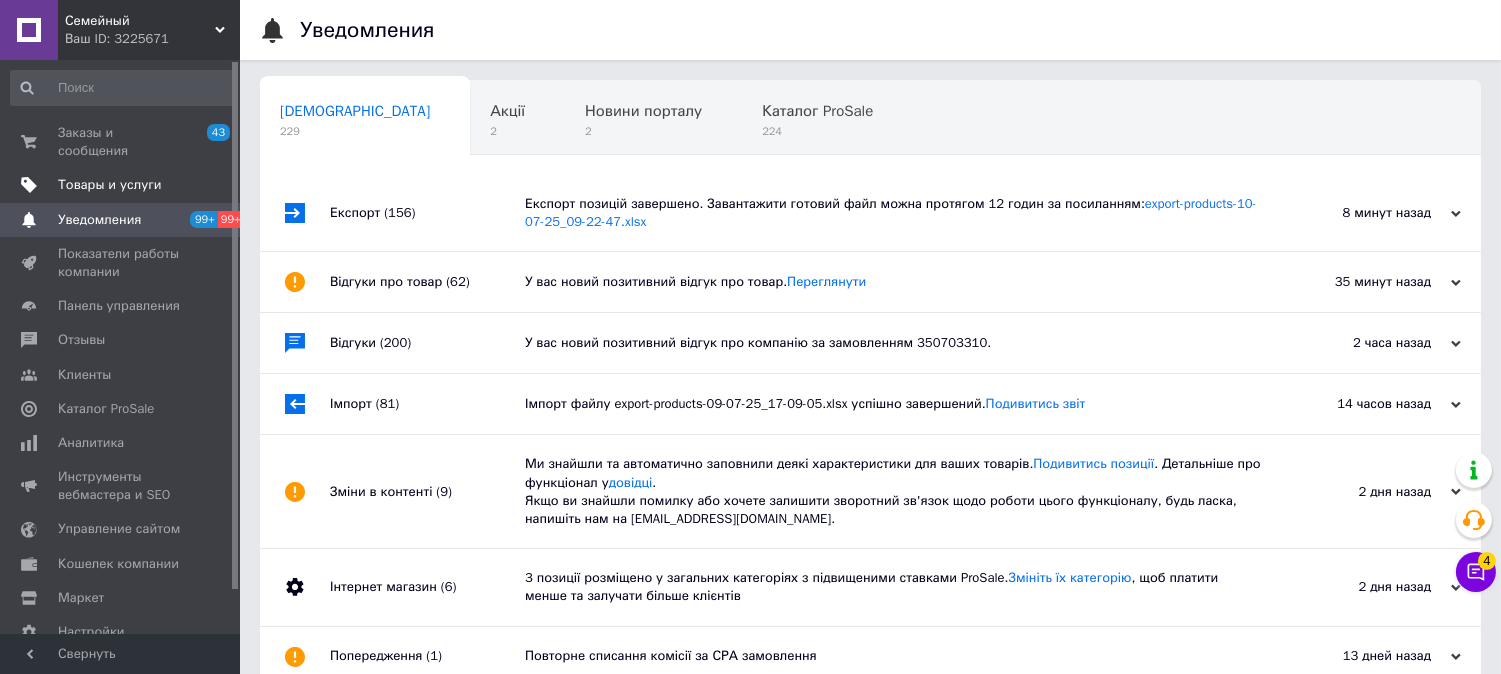 click on "Товары и услуги" at bounding box center [110, 185] 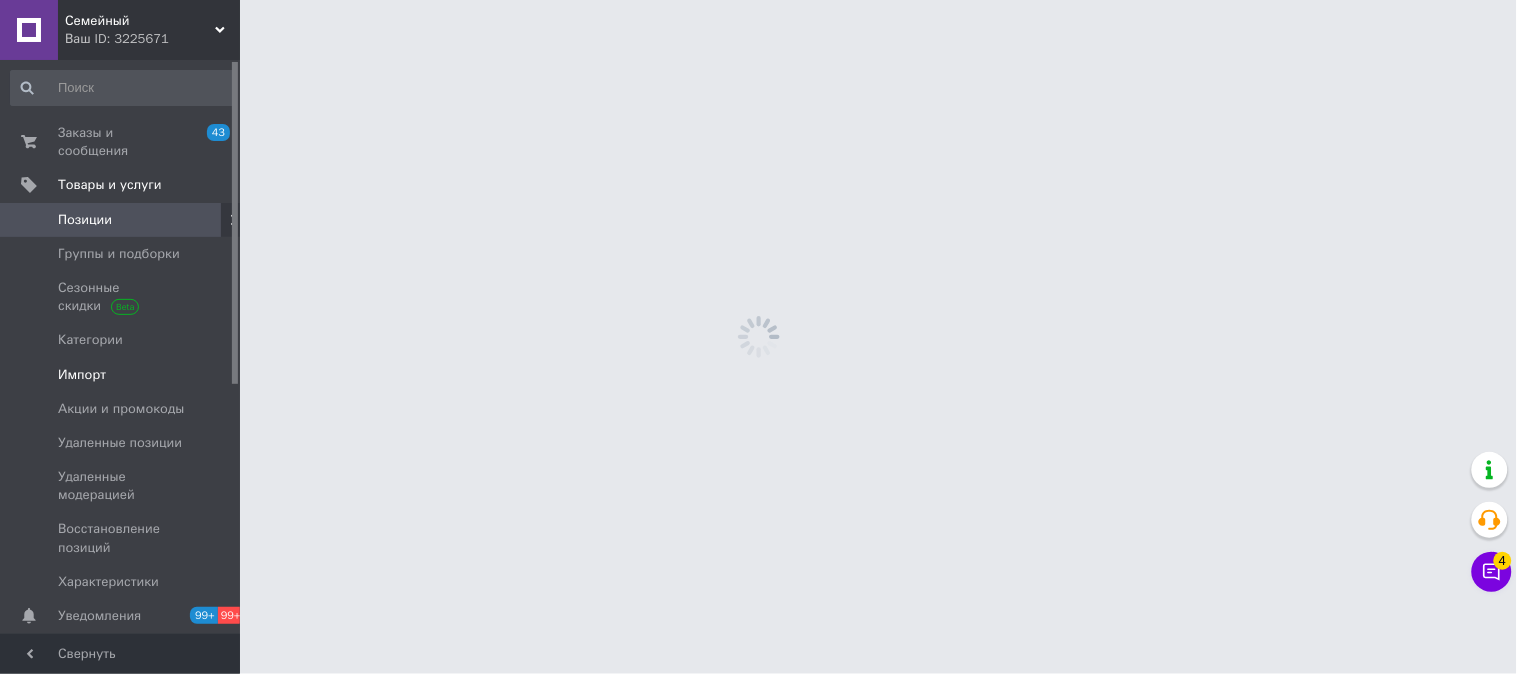 click on "Импорт" at bounding box center (82, 375) 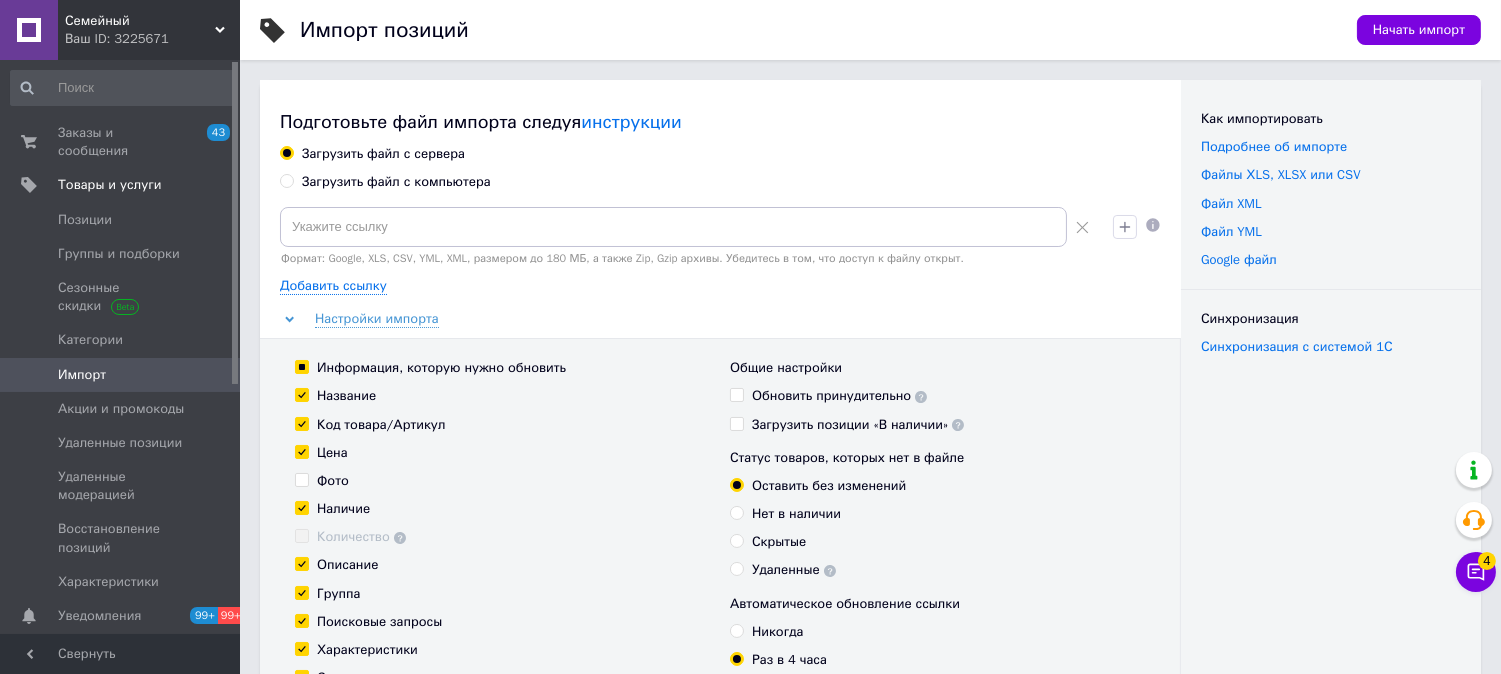 click on "Загрузить файл с компьютера" at bounding box center [396, 182] 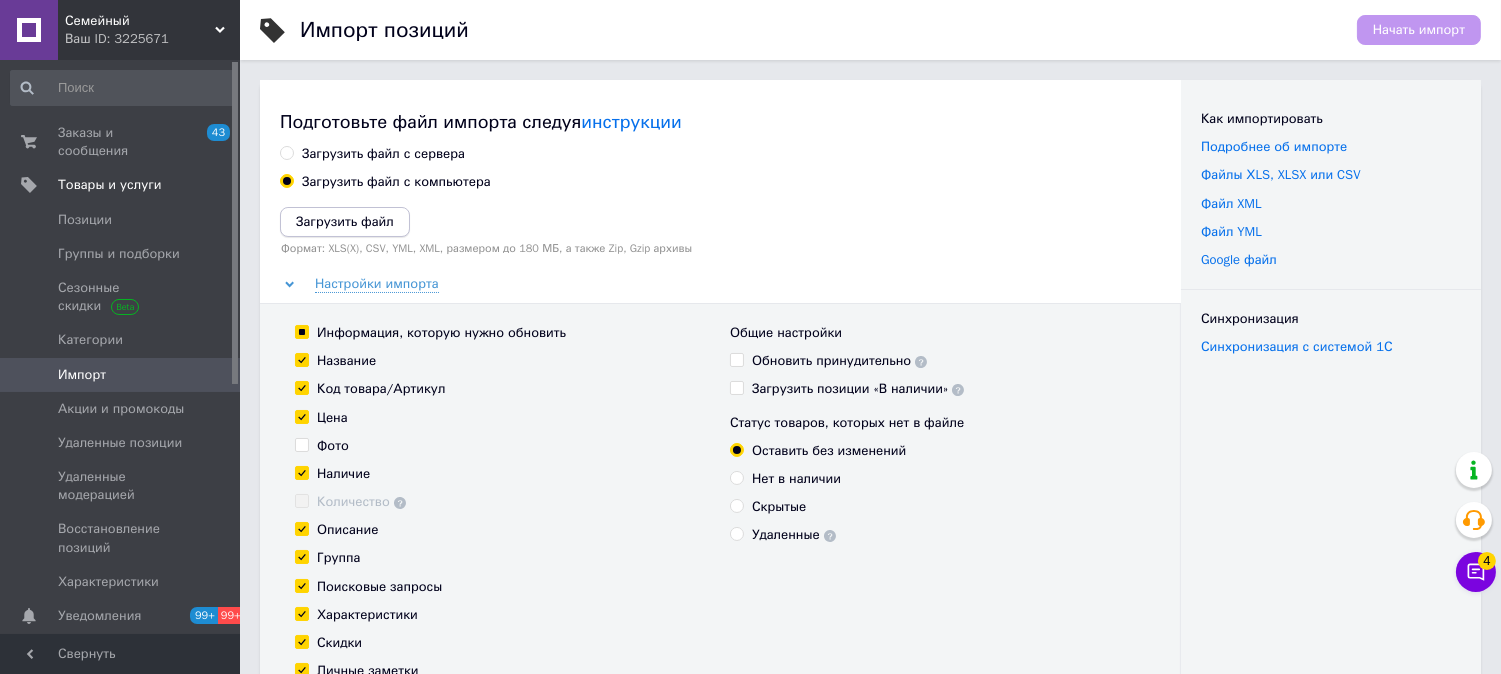 click on "Загрузить файл" at bounding box center [345, 221] 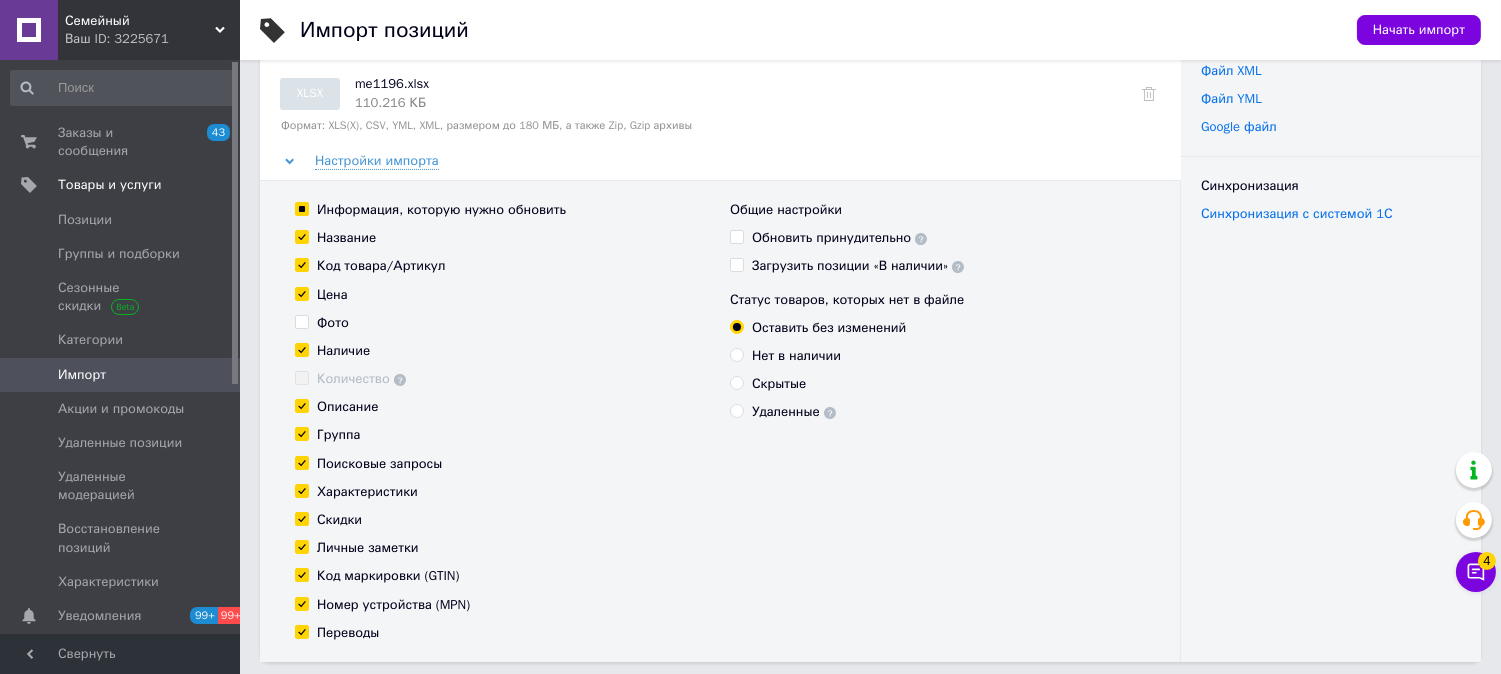 scroll, scrollTop: 0, scrollLeft: 0, axis: both 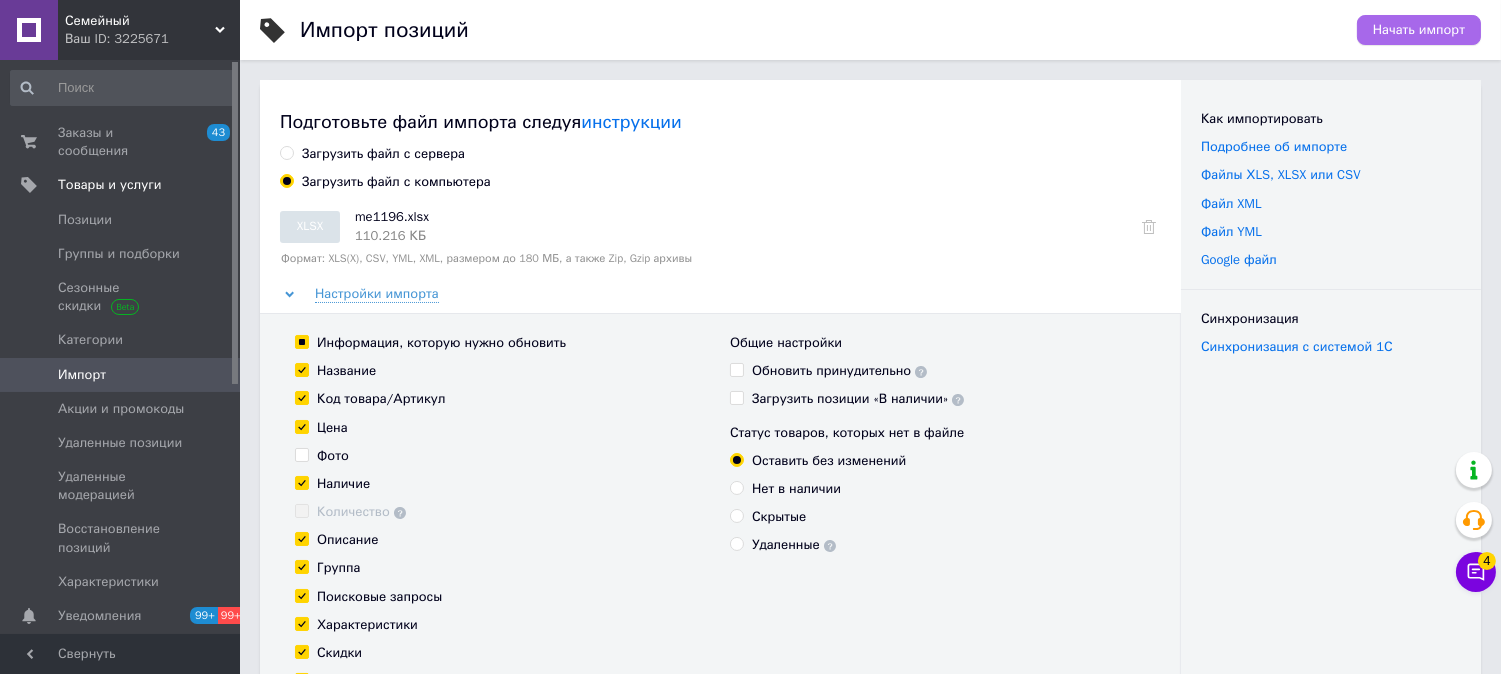 click on "Начать импорт" at bounding box center (1419, 30) 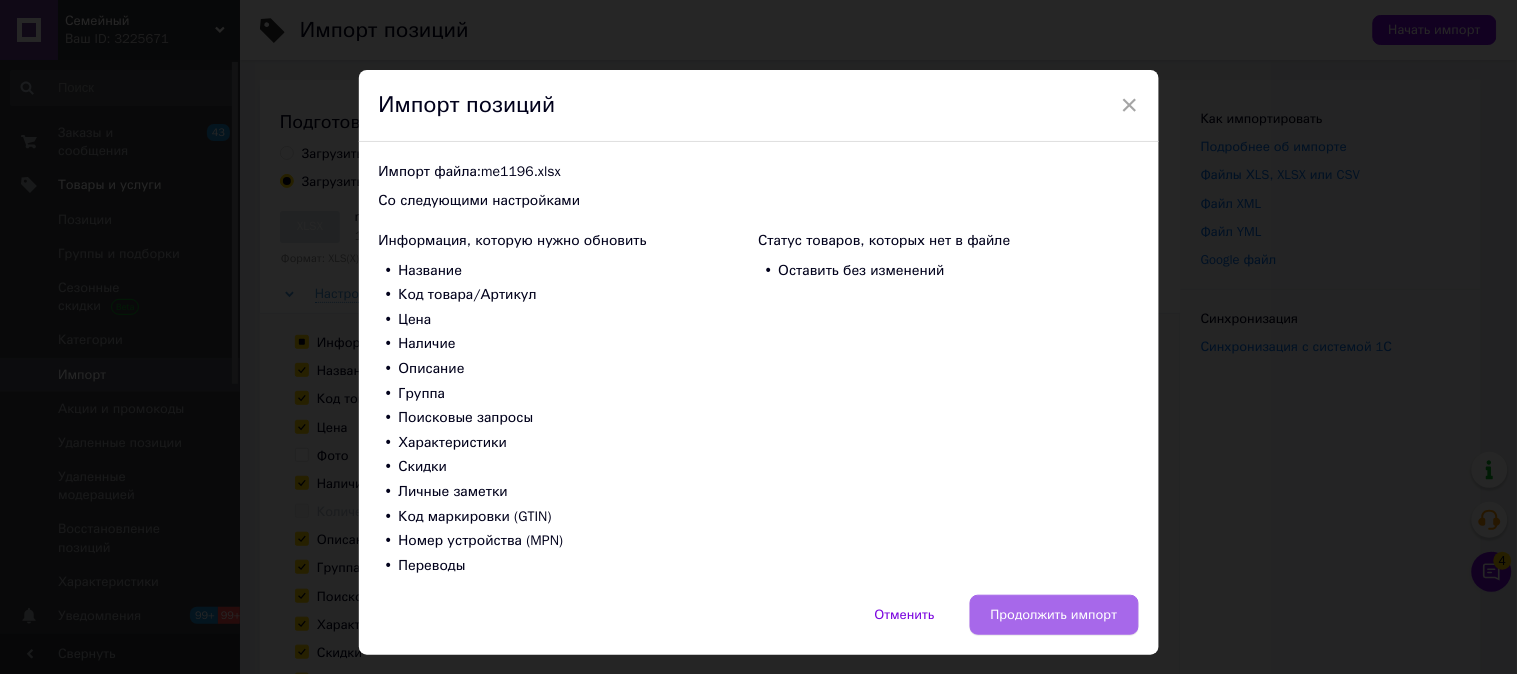 click on "Продолжить импорт" at bounding box center (1054, 615) 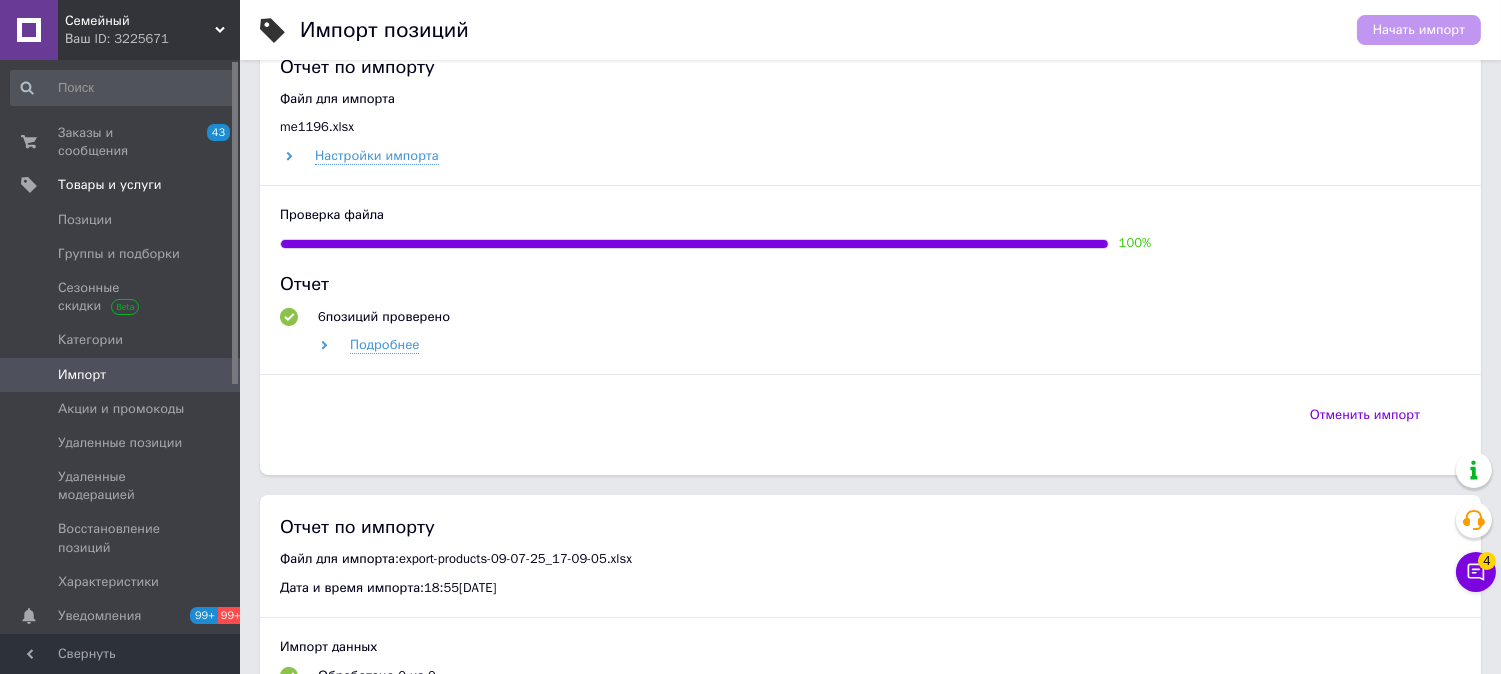 scroll, scrollTop: 777, scrollLeft: 0, axis: vertical 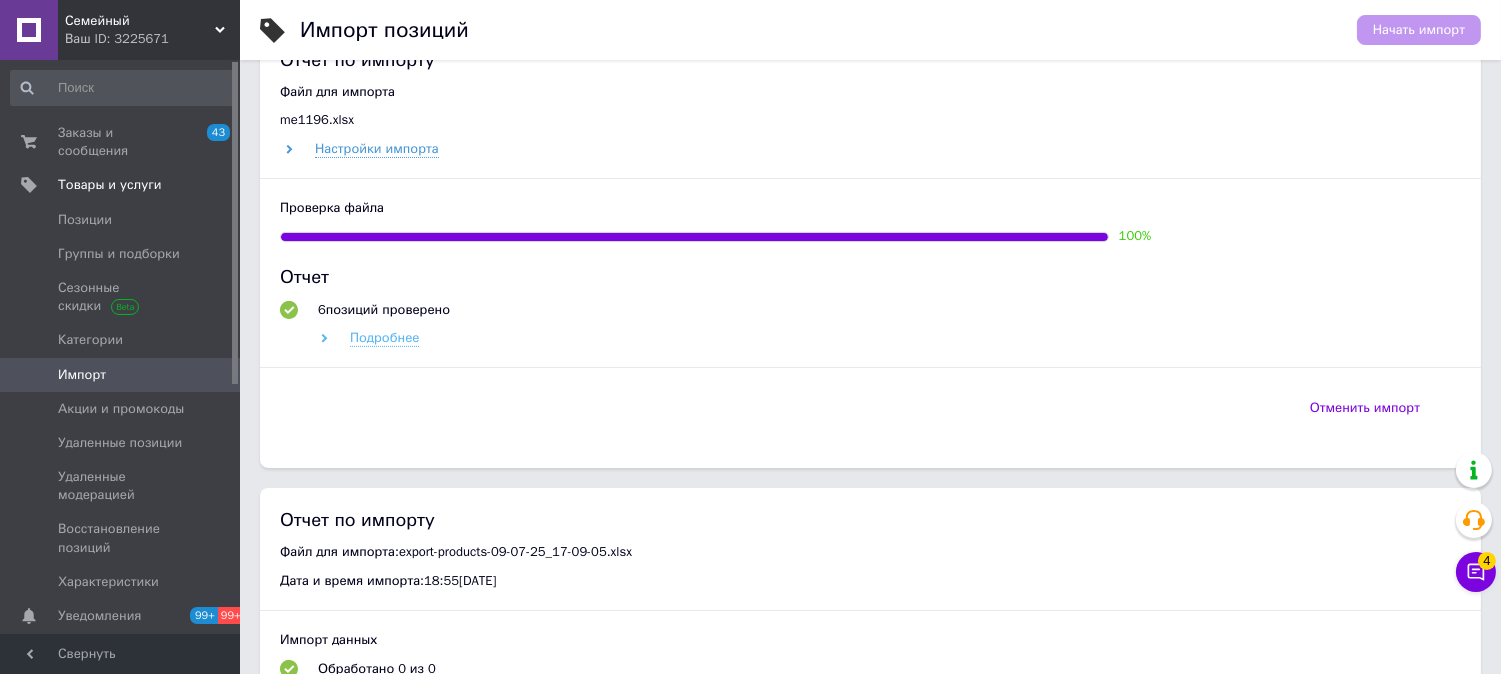 click 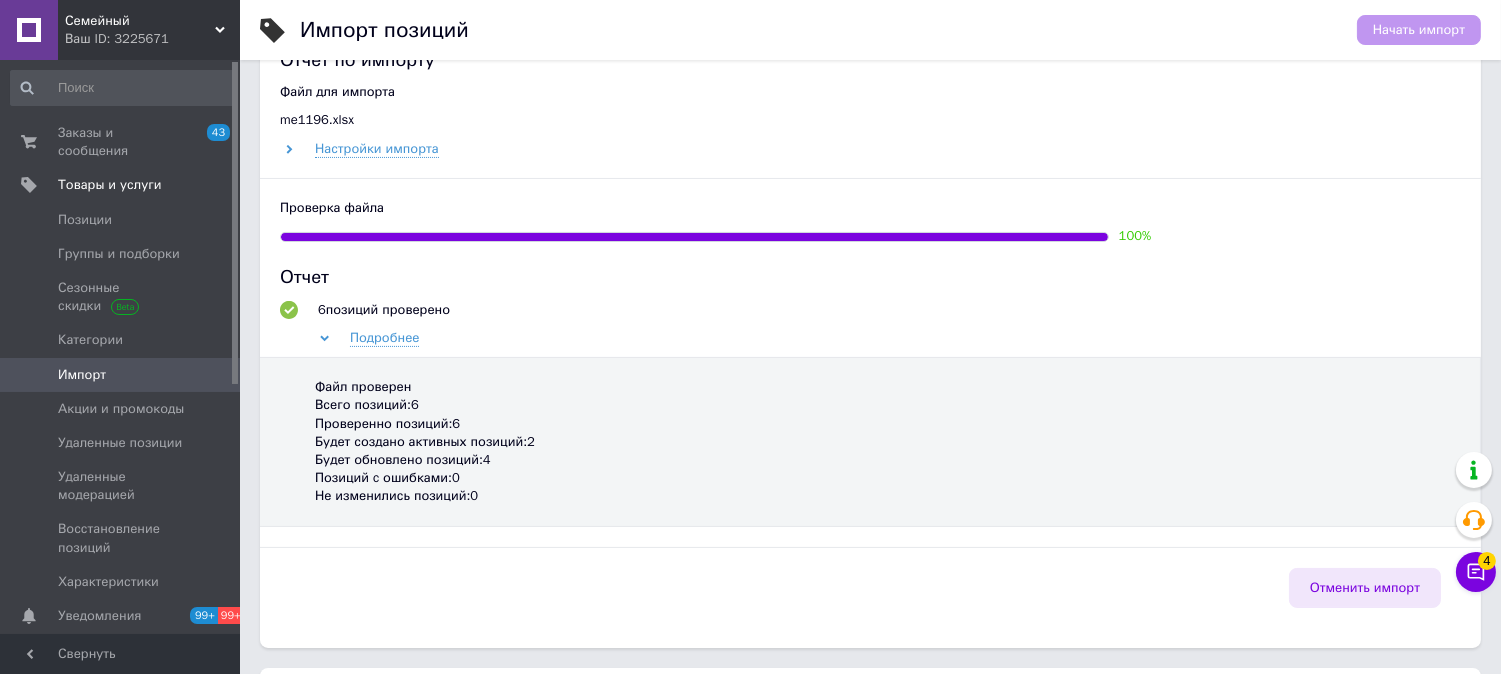 click on "Отменить импорт" at bounding box center (1365, 588) 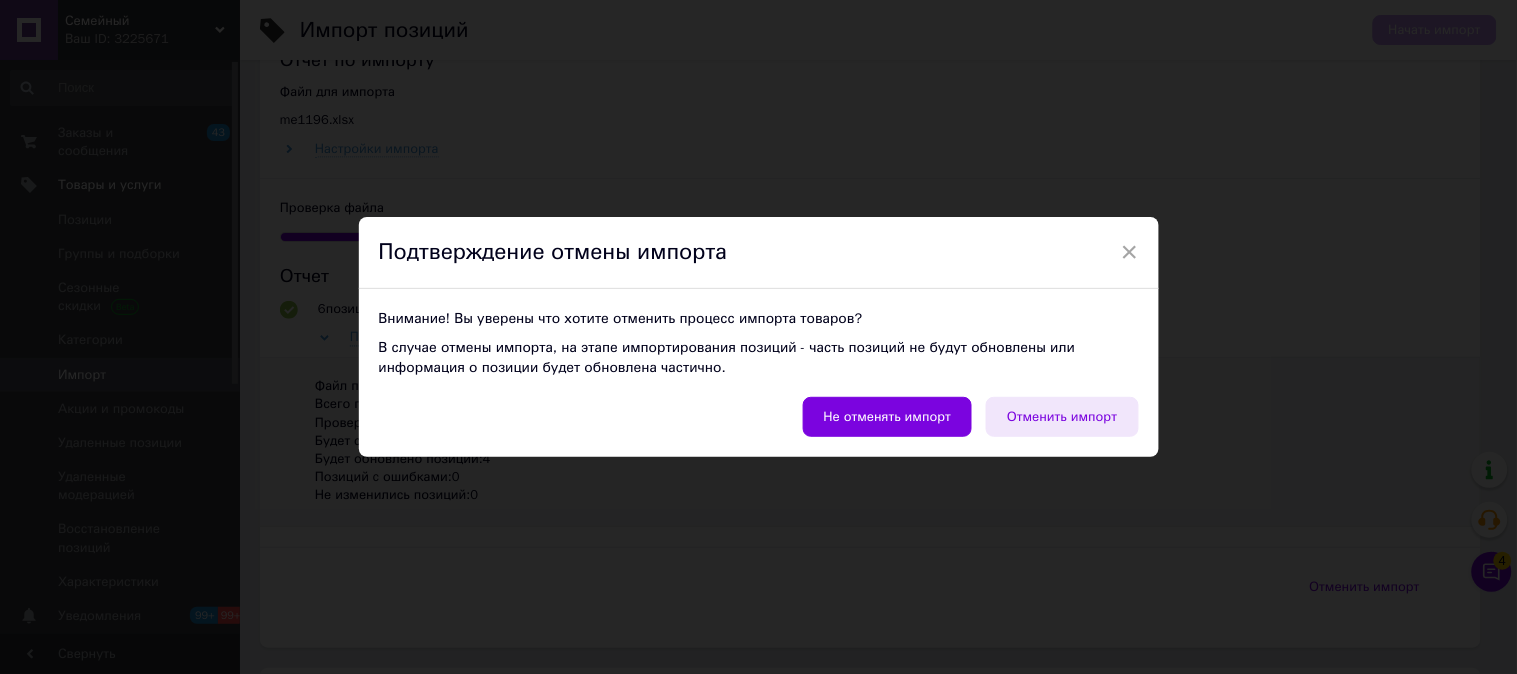 click on "Отменить импорт" at bounding box center (1062, 417) 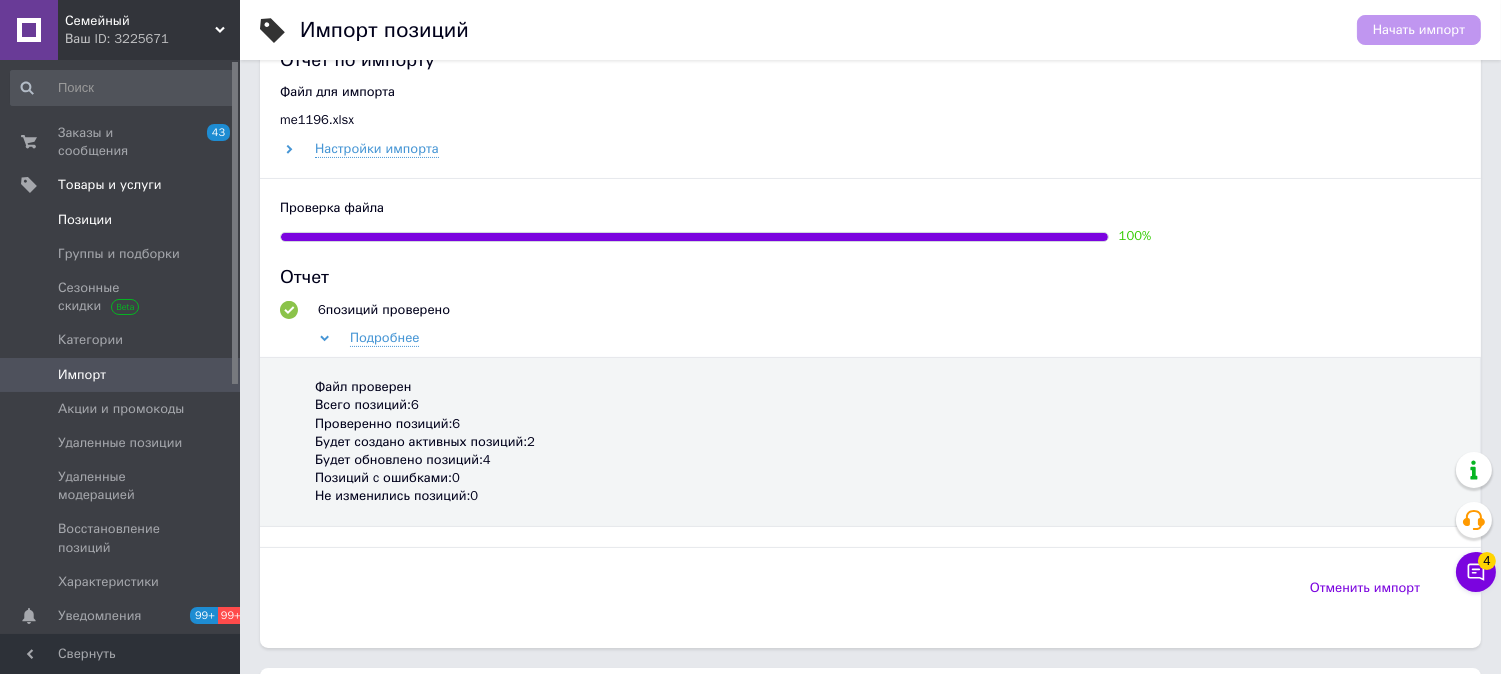 click on "Позиции" at bounding box center (85, 220) 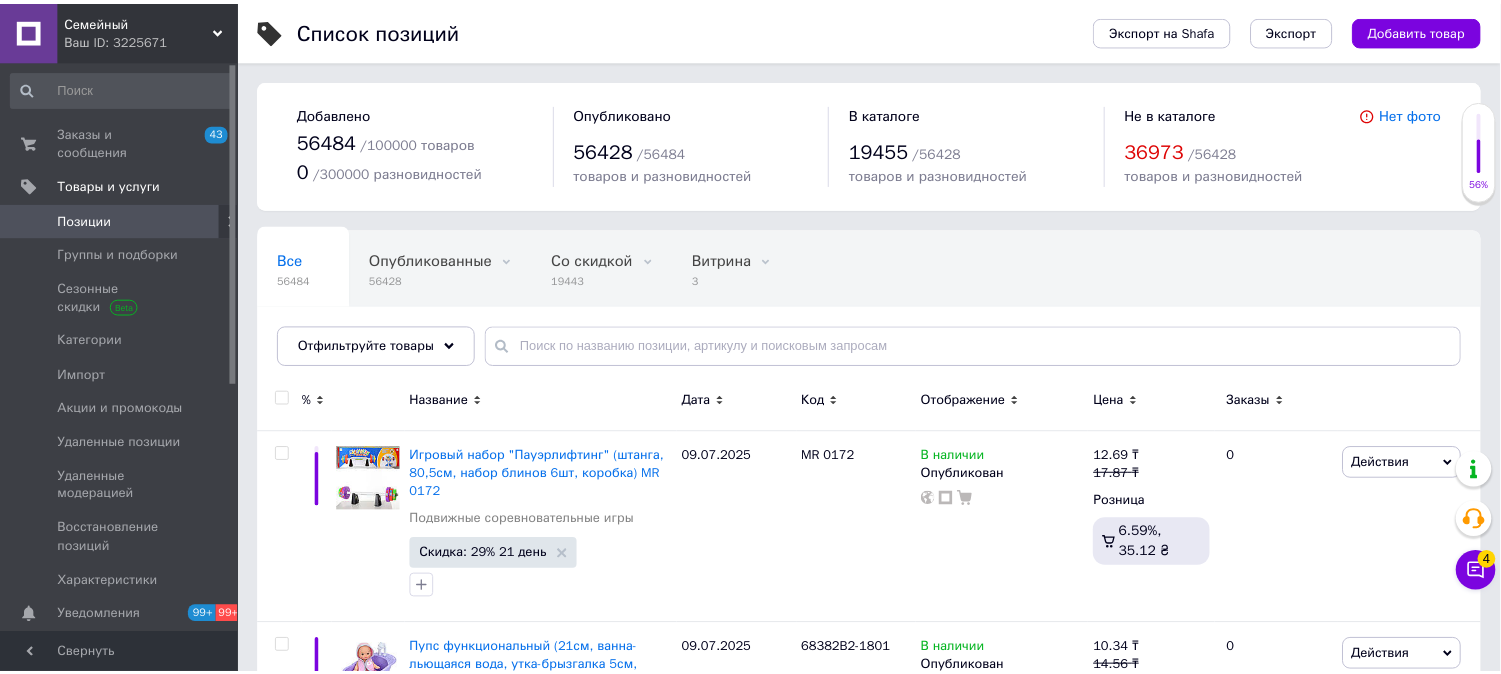 scroll, scrollTop: 111, scrollLeft: 0, axis: vertical 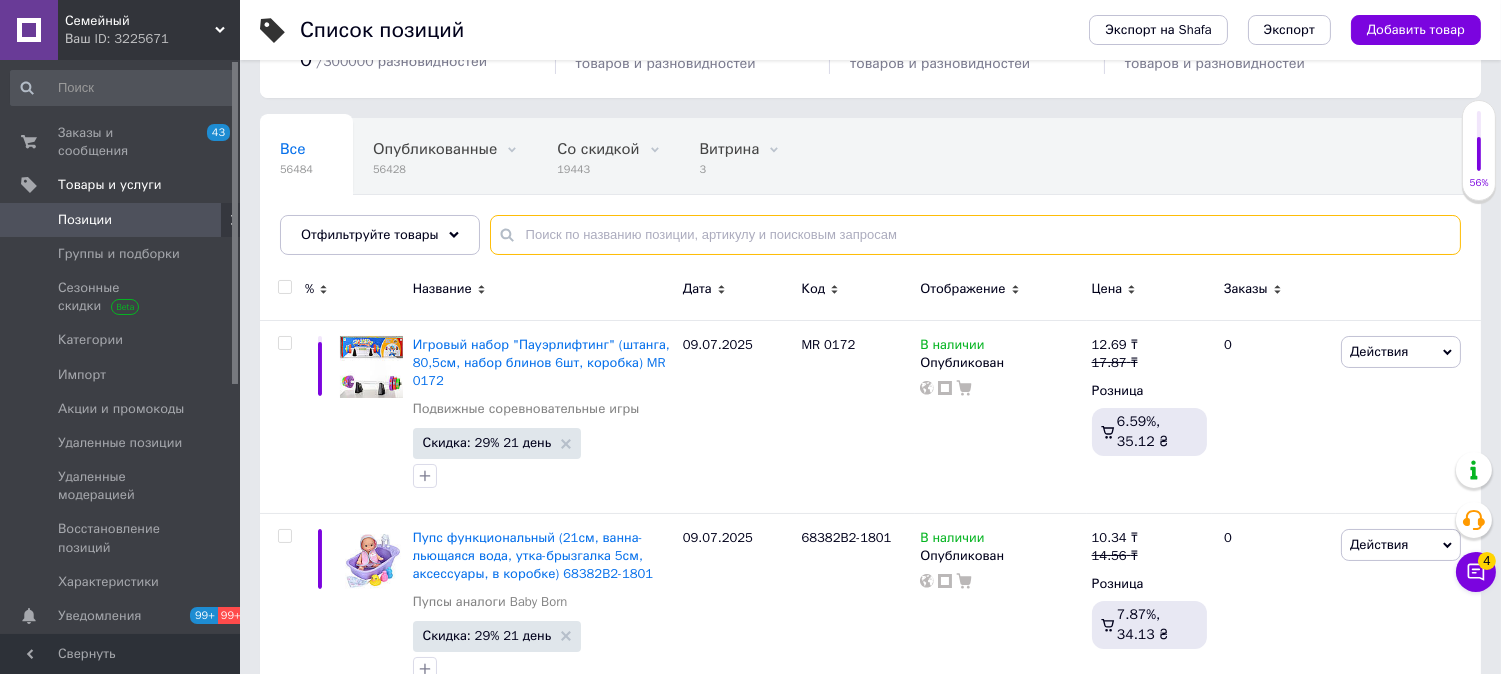 click at bounding box center [975, 235] 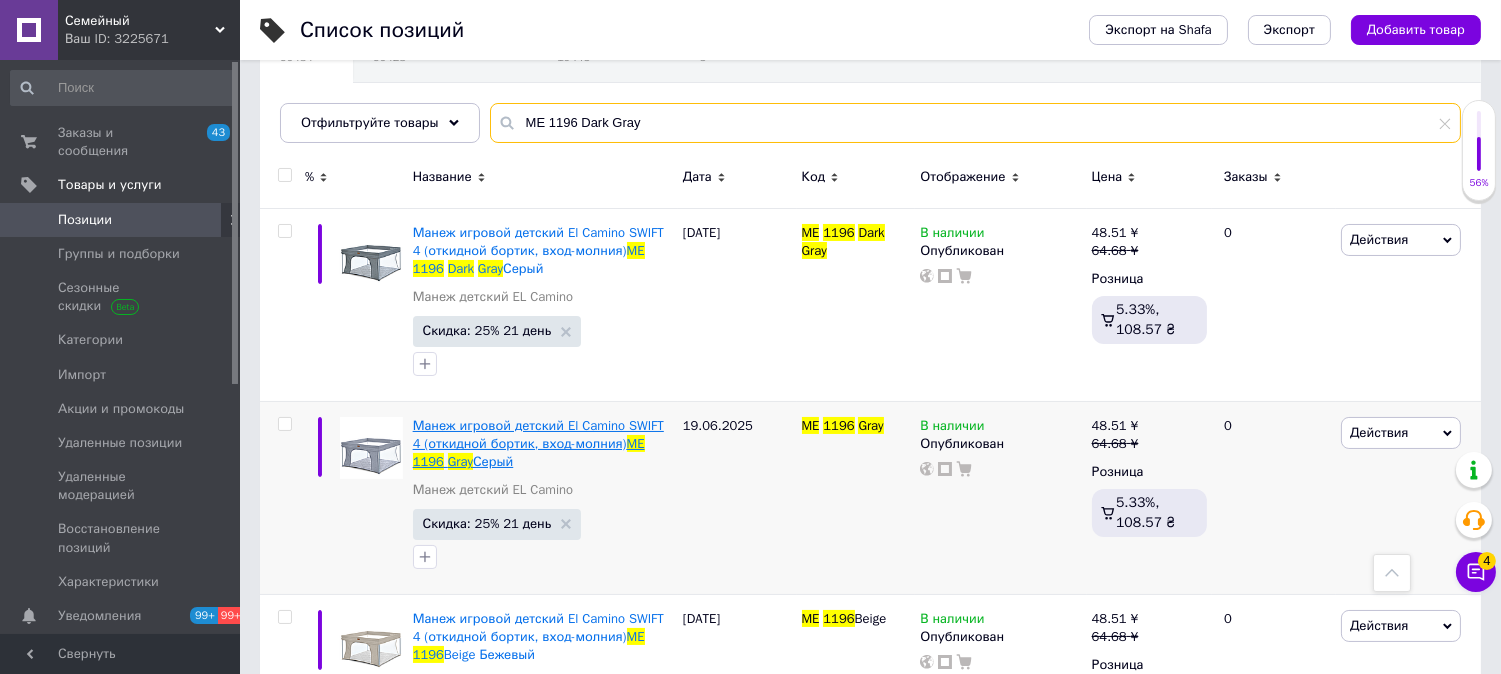 scroll, scrollTop: 355, scrollLeft: 0, axis: vertical 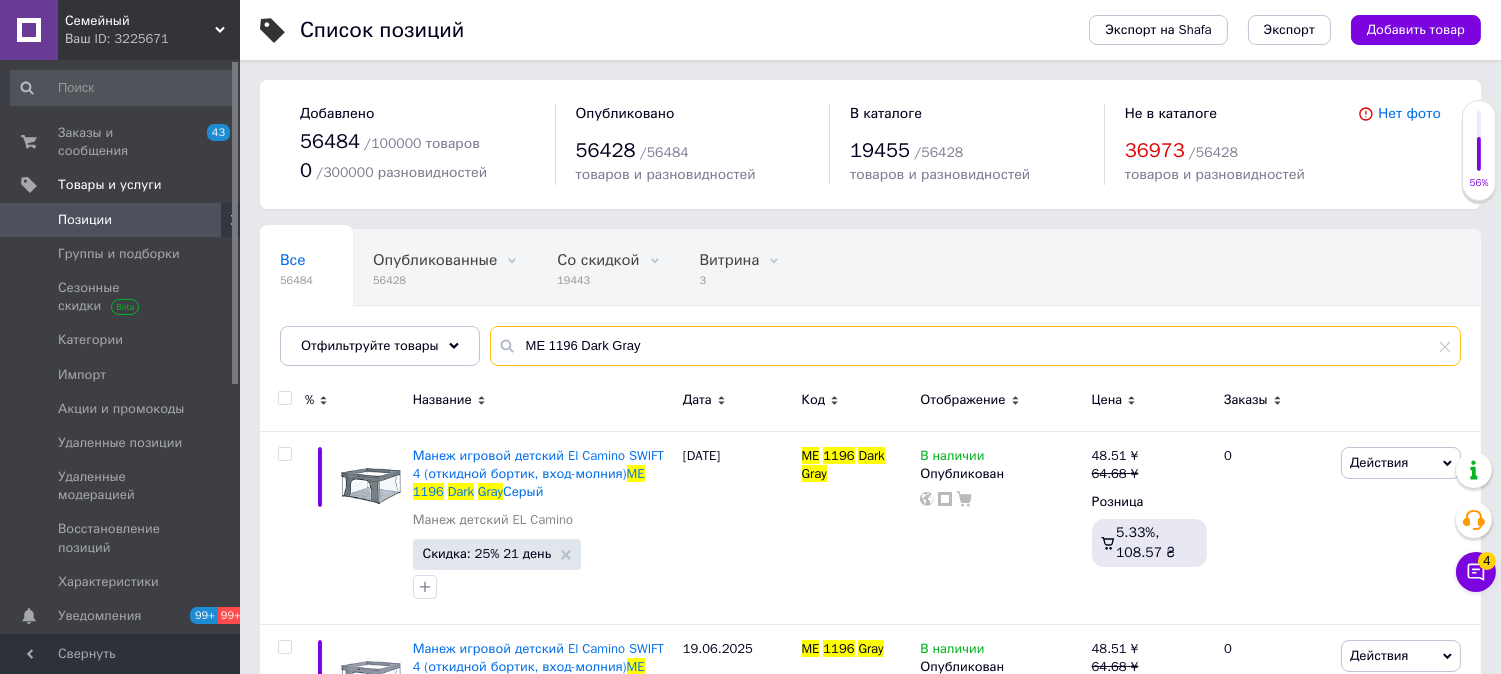 drag, startPoint x: 662, startPoint y: 345, endPoint x: 473, endPoint y: 323, distance: 190.27611 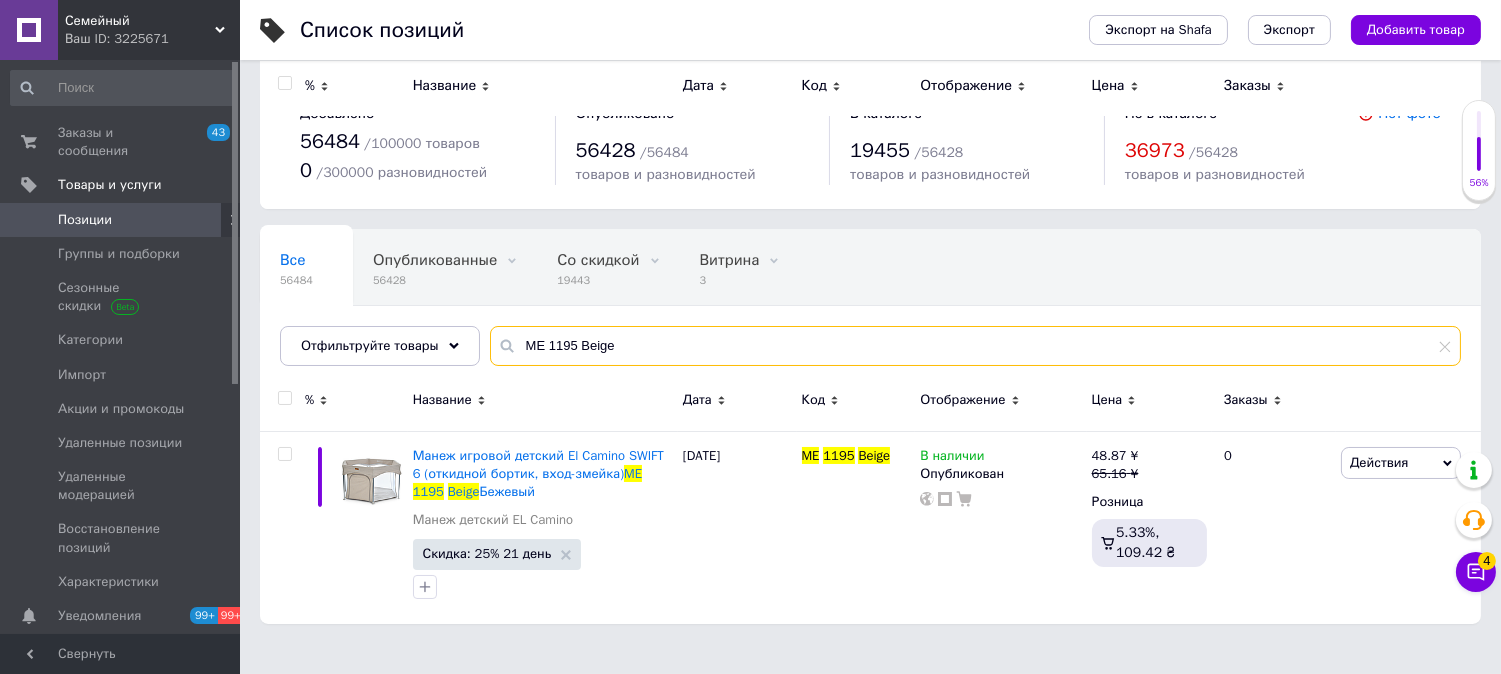 scroll, scrollTop: 0, scrollLeft: 0, axis: both 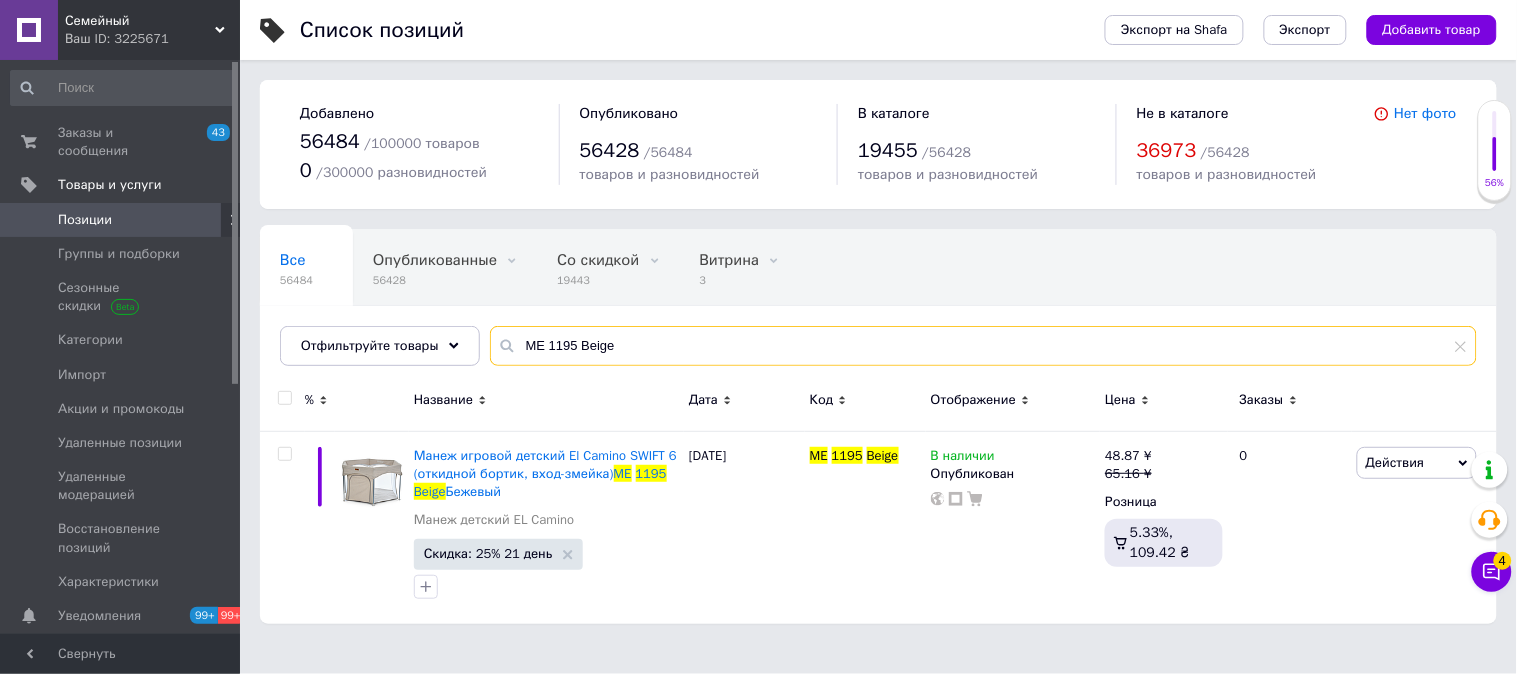 drag, startPoint x: 614, startPoint y: 347, endPoint x: 511, endPoint y: 330, distance: 104.393486 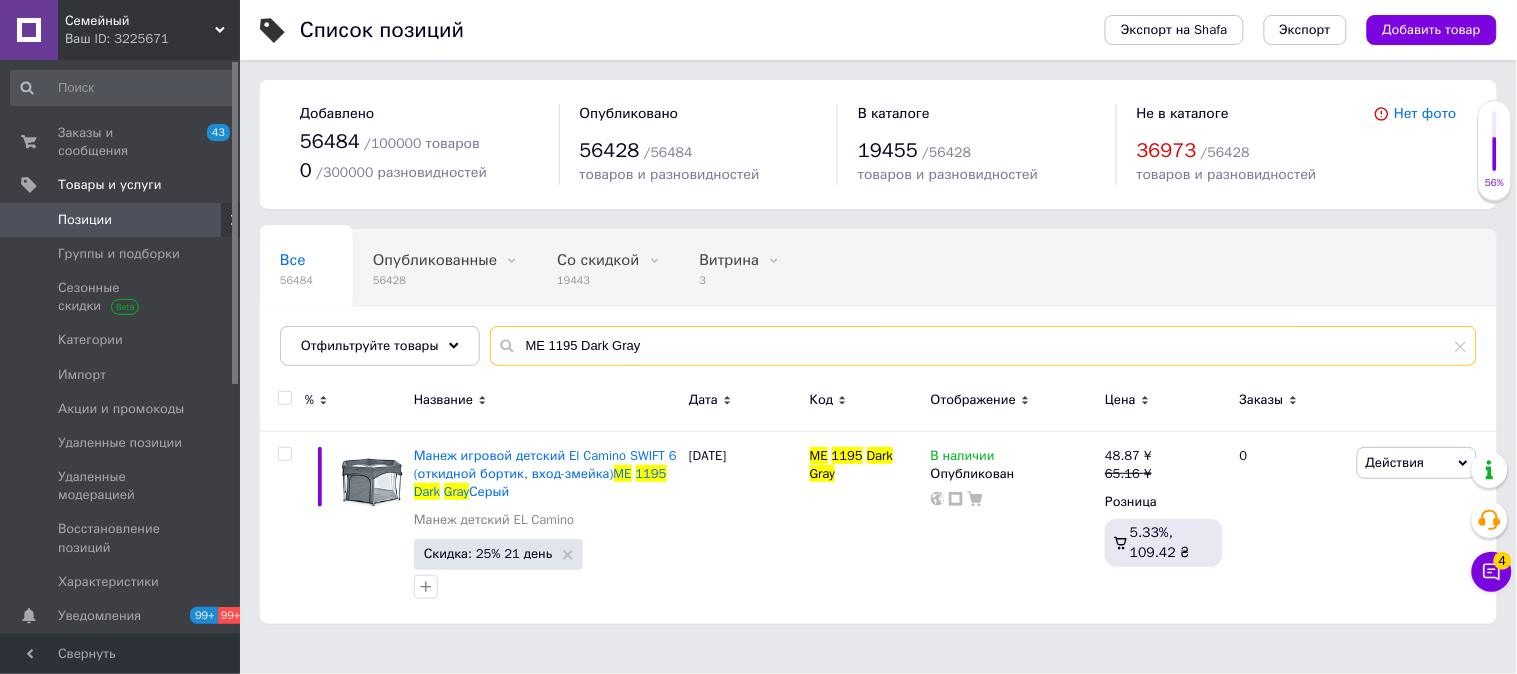 drag, startPoint x: 666, startPoint y: 336, endPoint x: 480, endPoint y: 337, distance: 186.00269 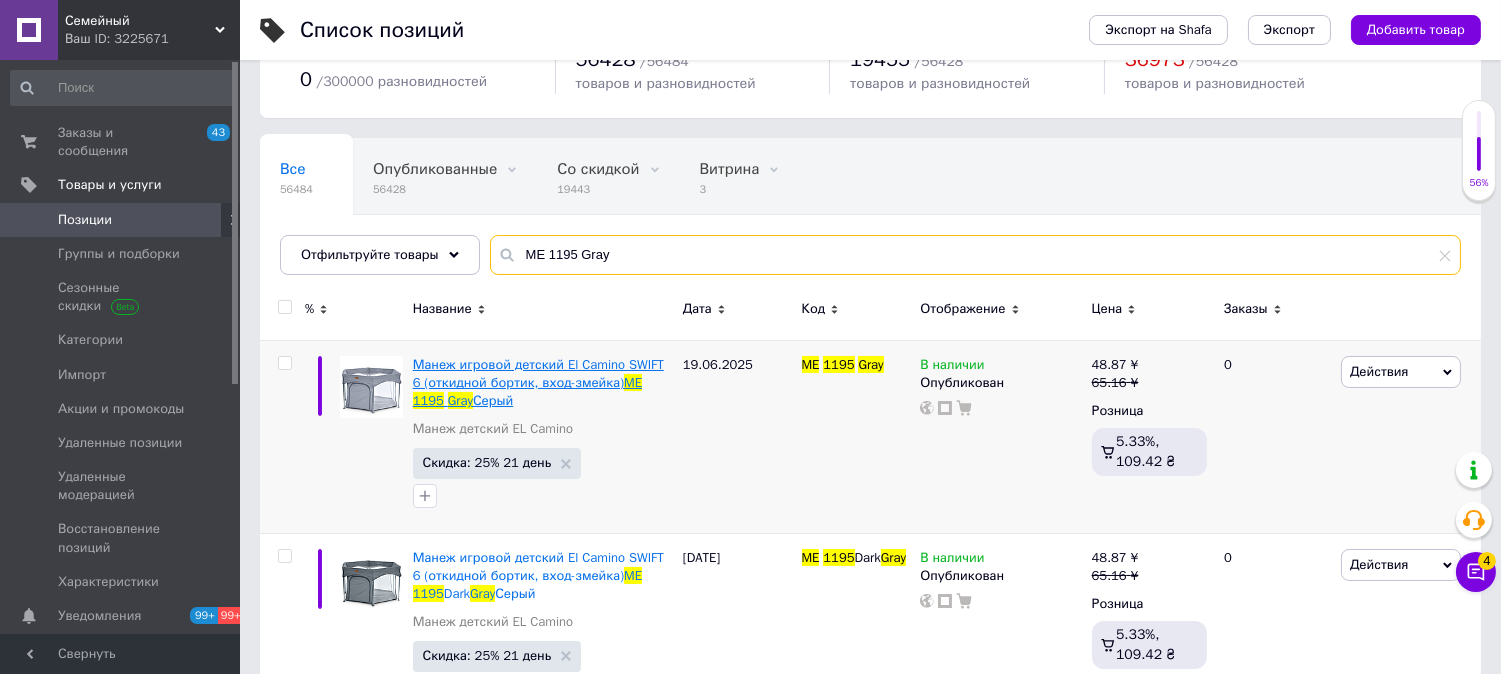 scroll, scrollTop: 162, scrollLeft: 0, axis: vertical 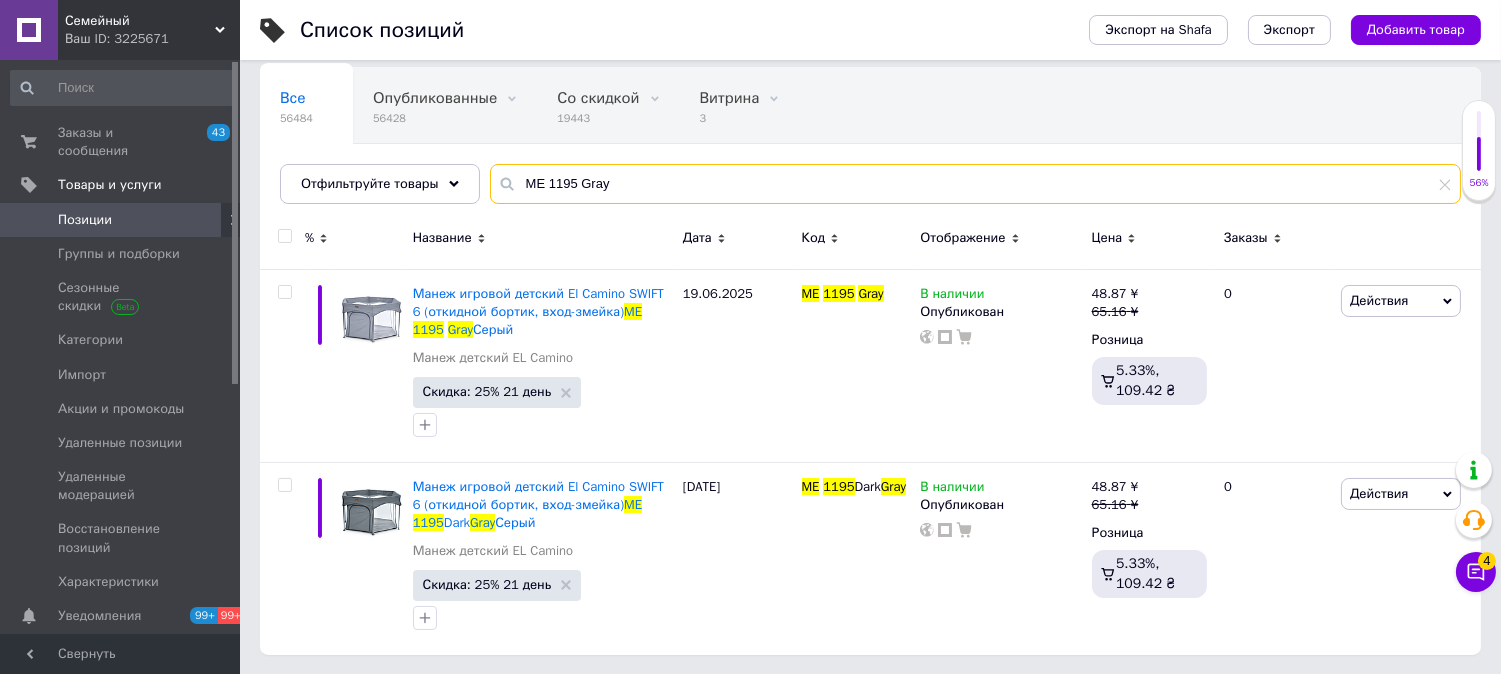 drag, startPoint x: 595, startPoint y: 176, endPoint x: 572, endPoint y: 168, distance: 24.351591 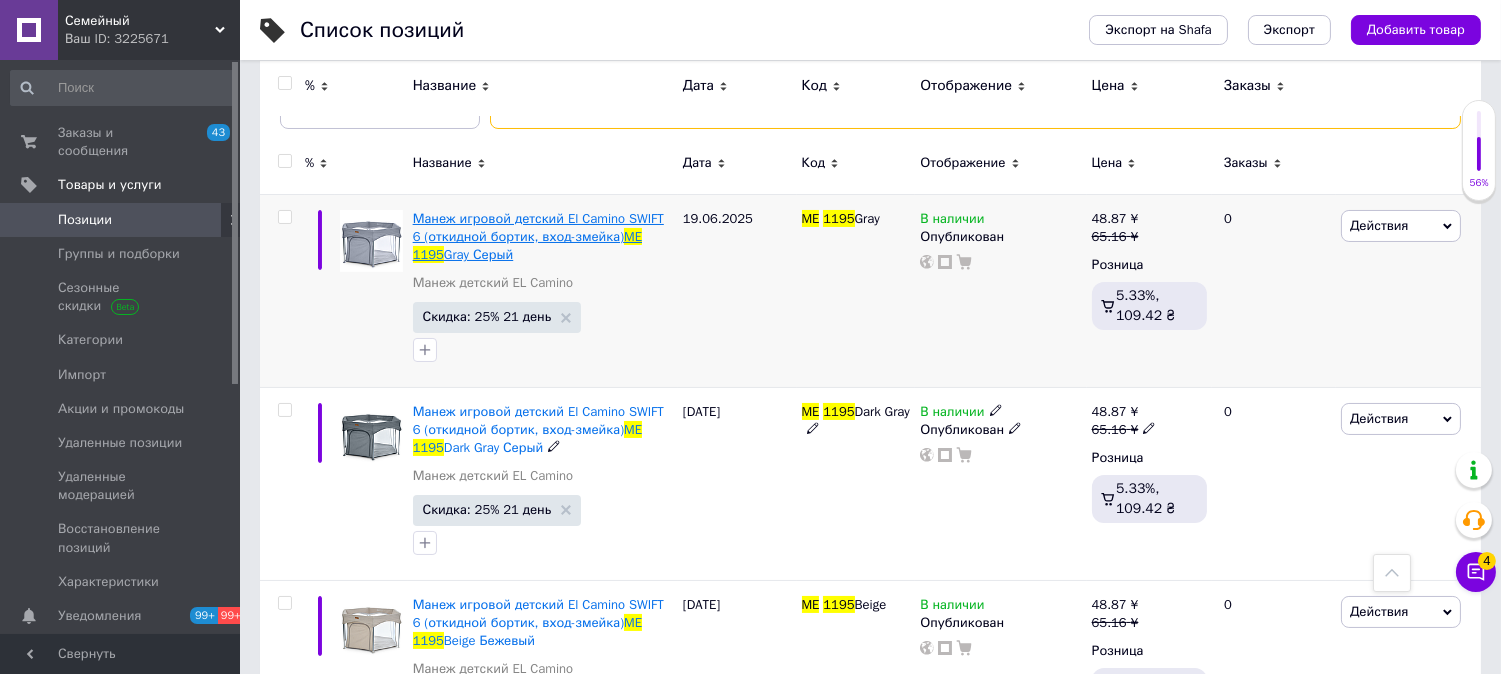 scroll, scrollTop: 133, scrollLeft: 0, axis: vertical 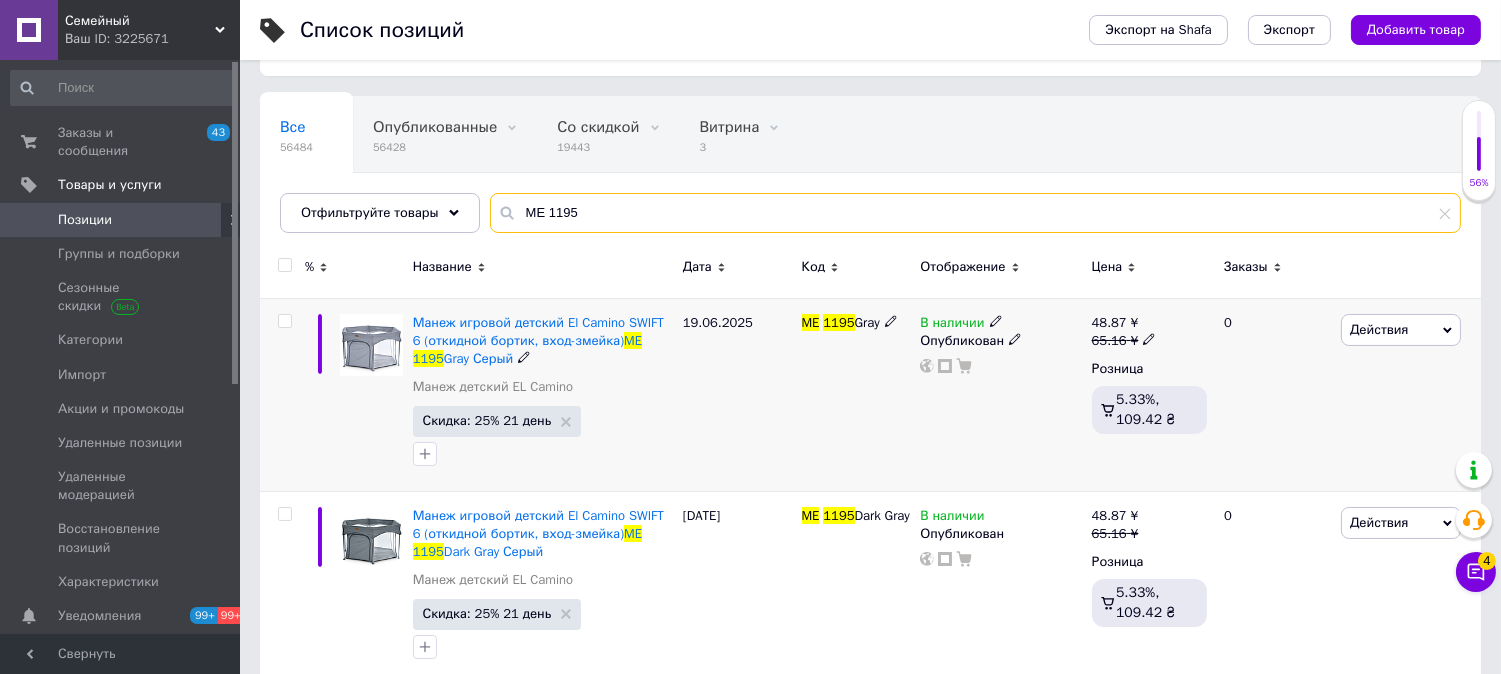type on "ME 1195" 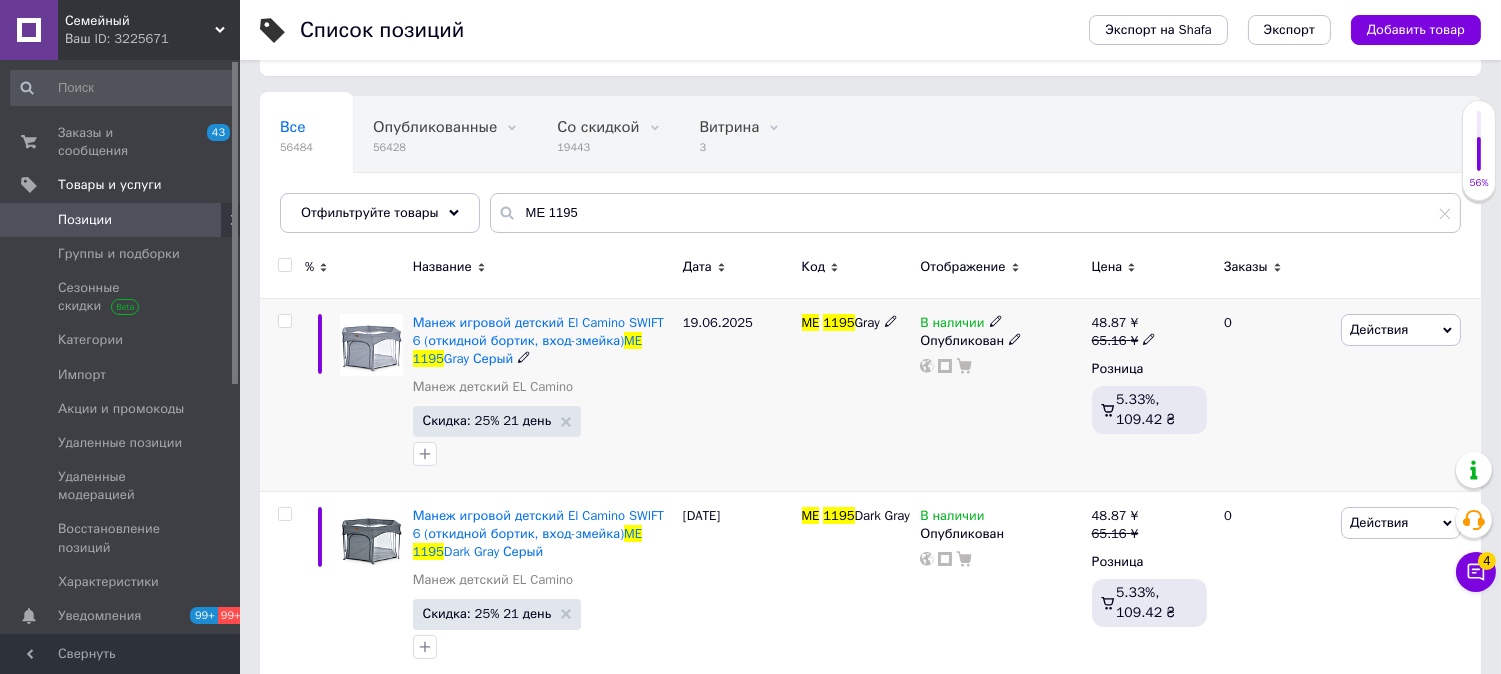 click at bounding box center [282, 394] 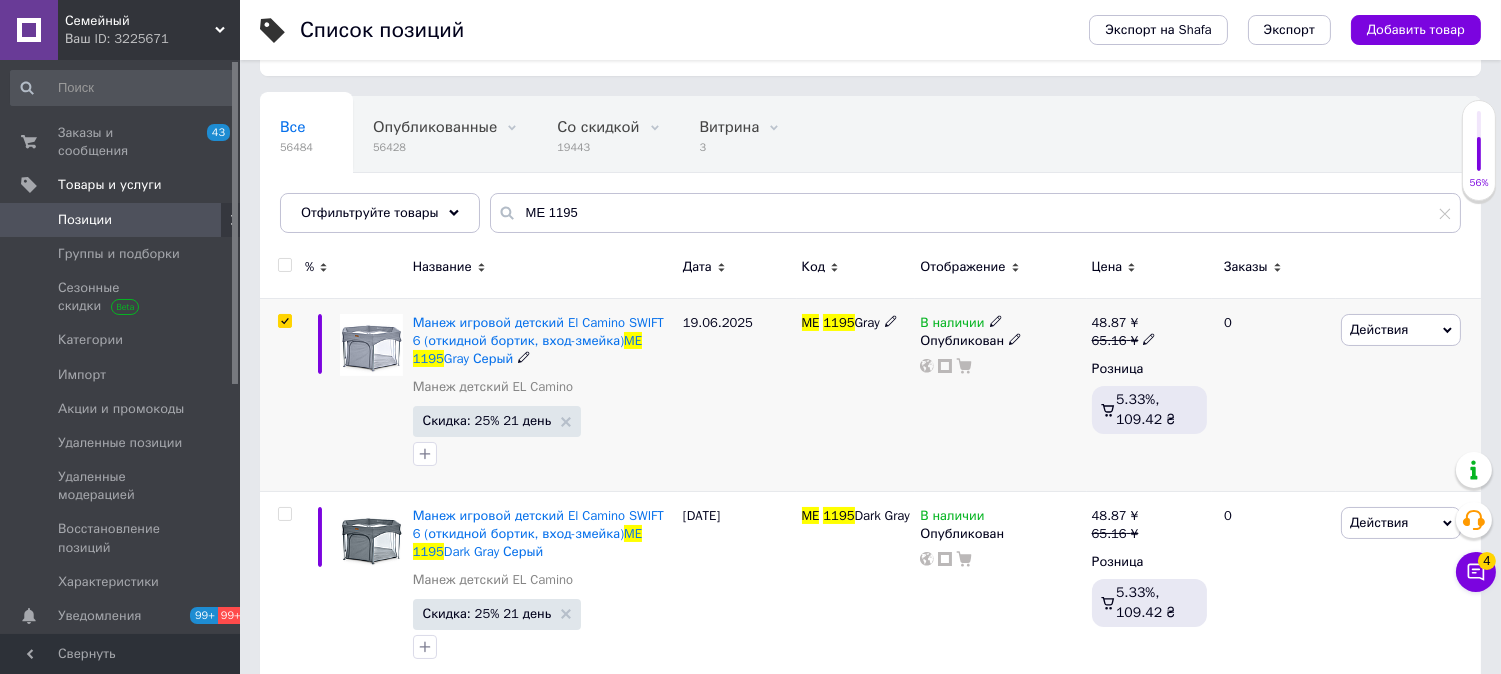 checkbox on "true" 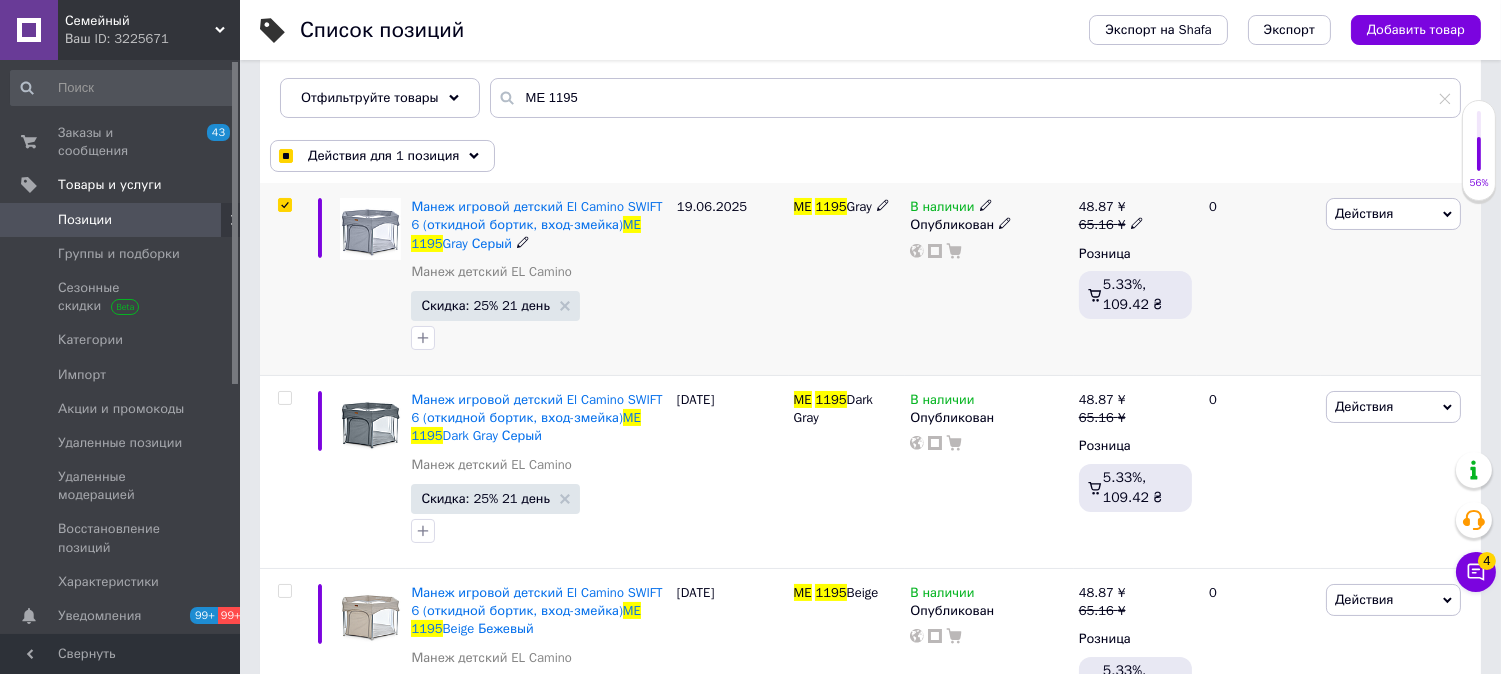 scroll, scrollTop: 355, scrollLeft: 0, axis: vertical 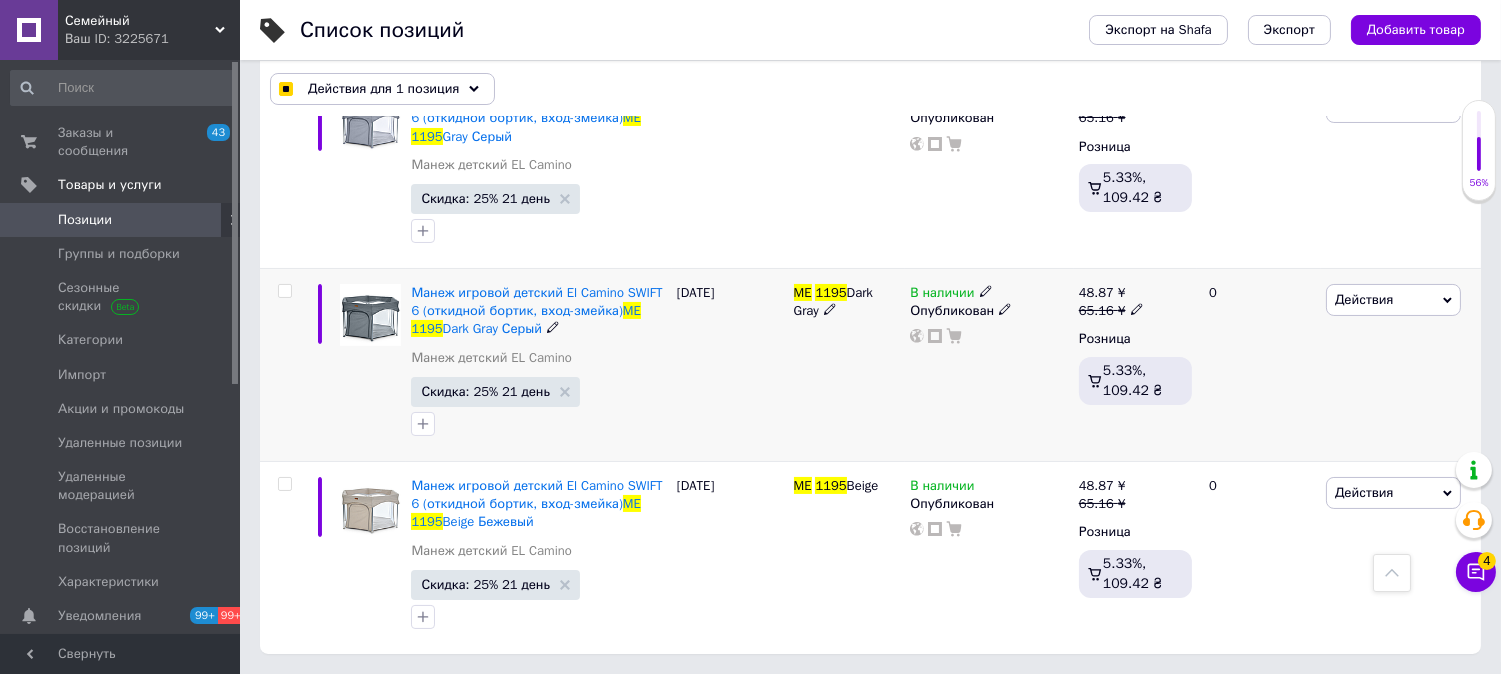click at bounding box center (285, 291) 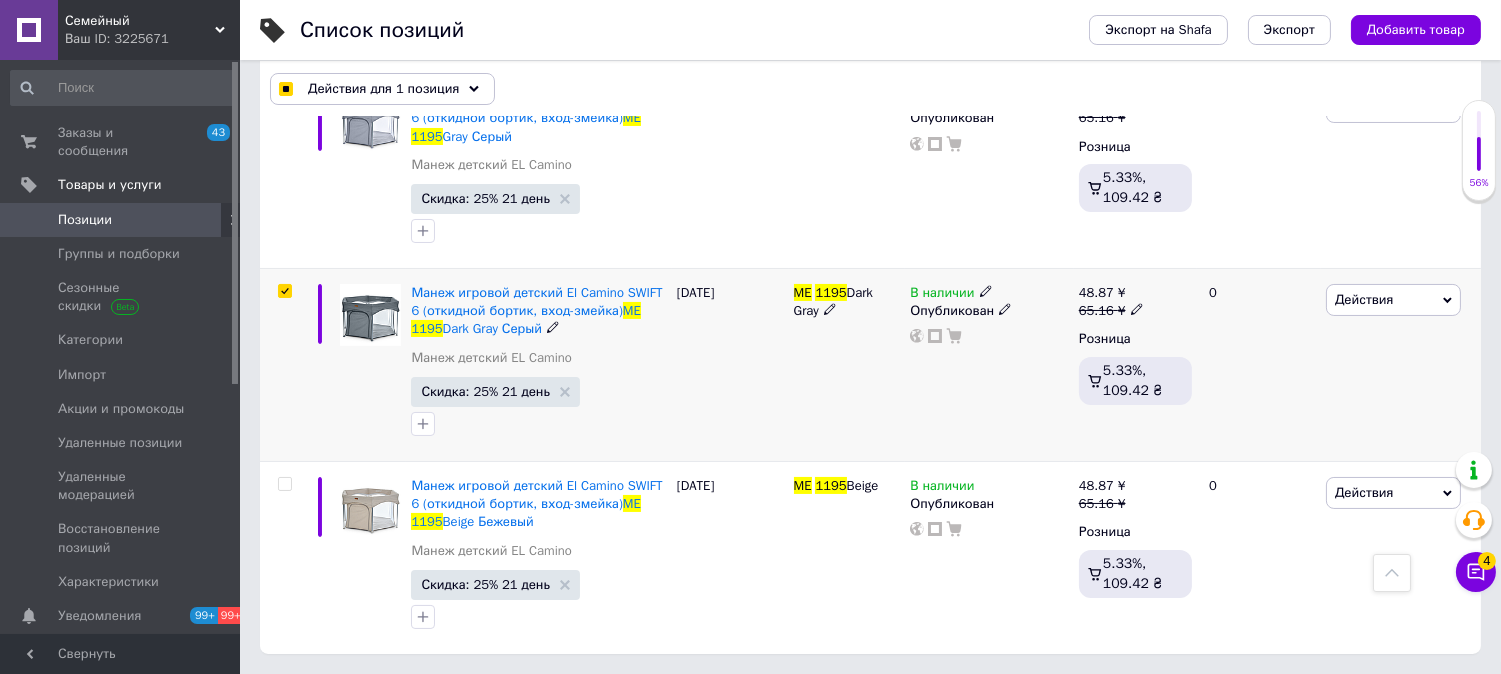 checkbox on "true" 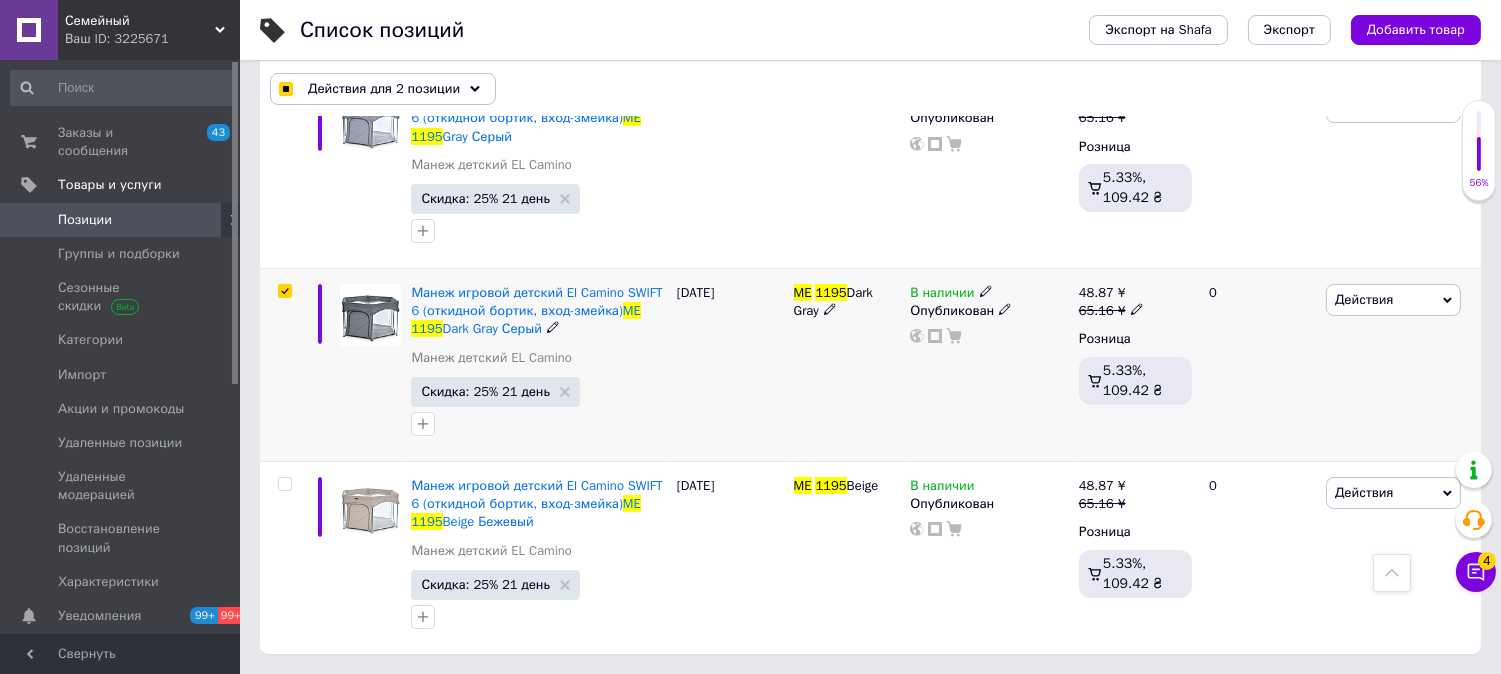 checkbox on "true" 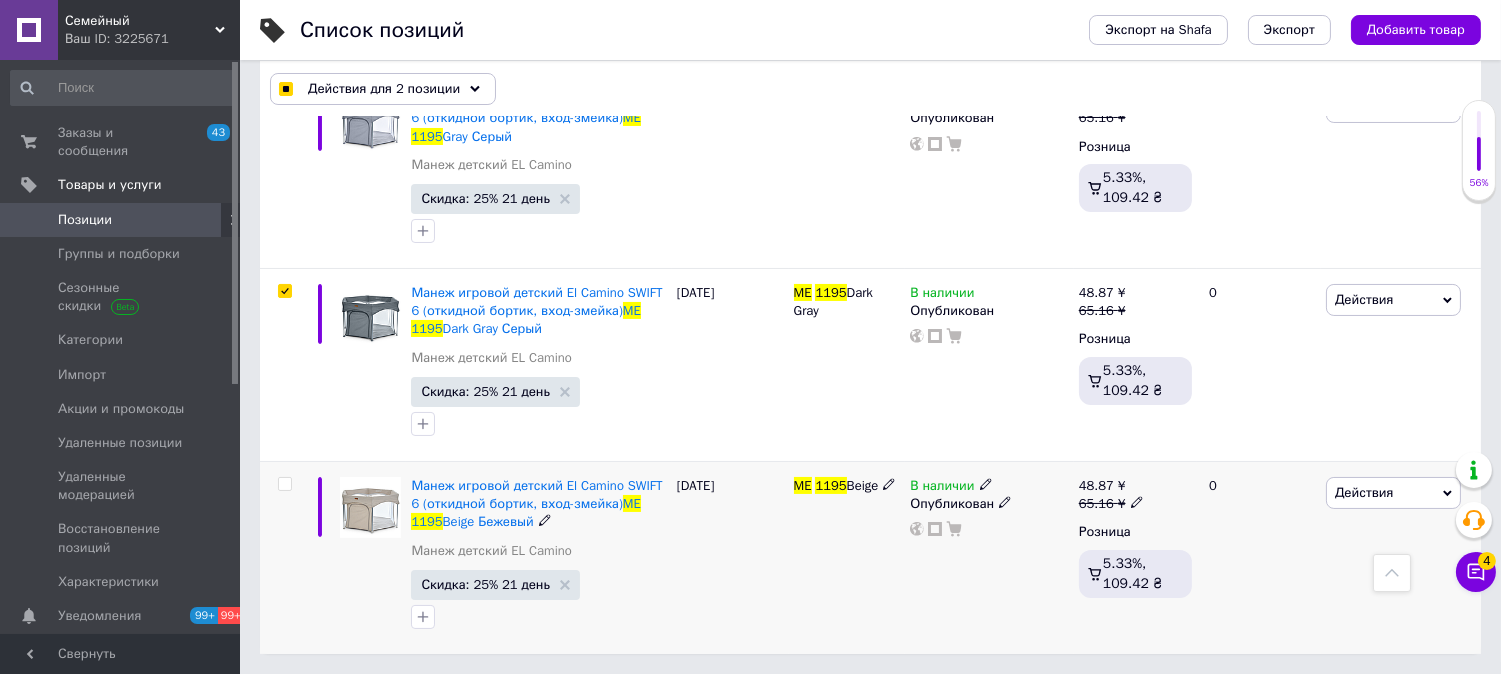 click at bounding box center (284, 484) 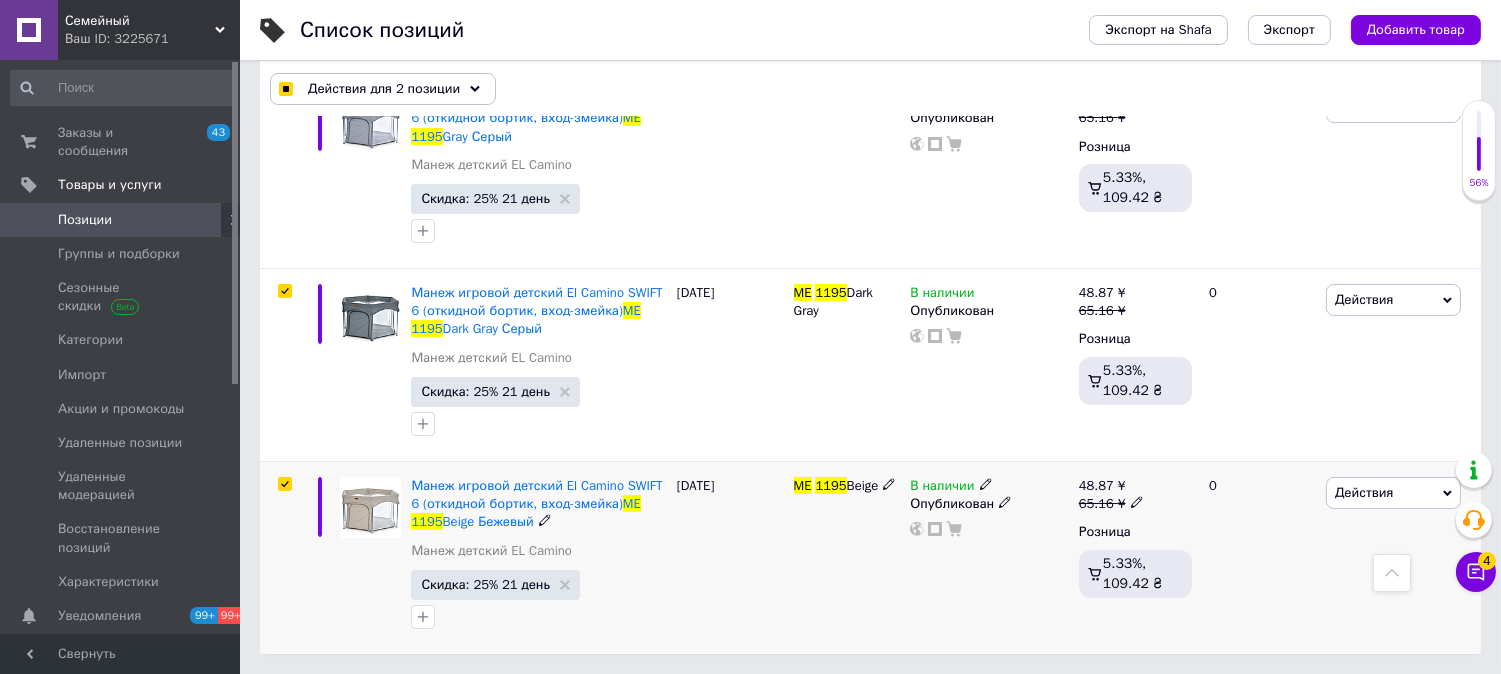checkbox on "true" 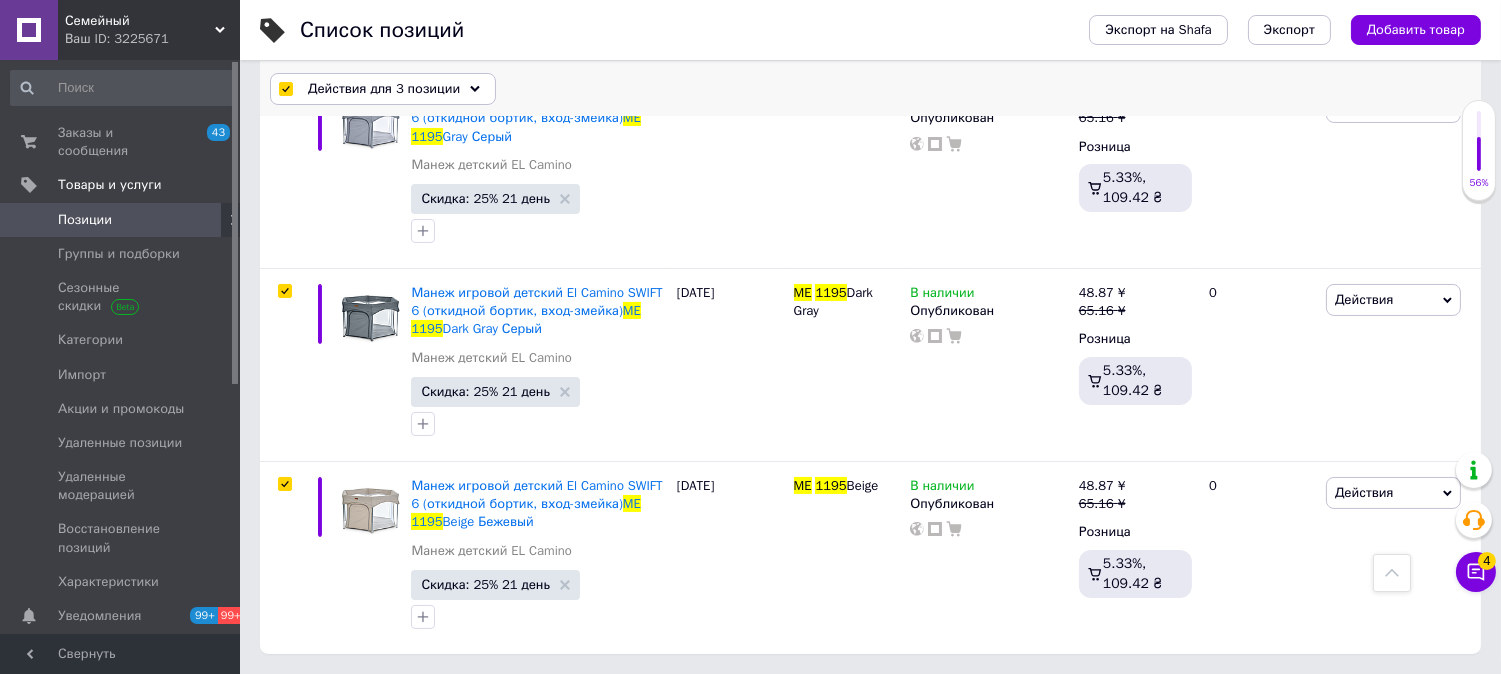 click on "Действия для 3 позиции" at bounding box center (383, 89) 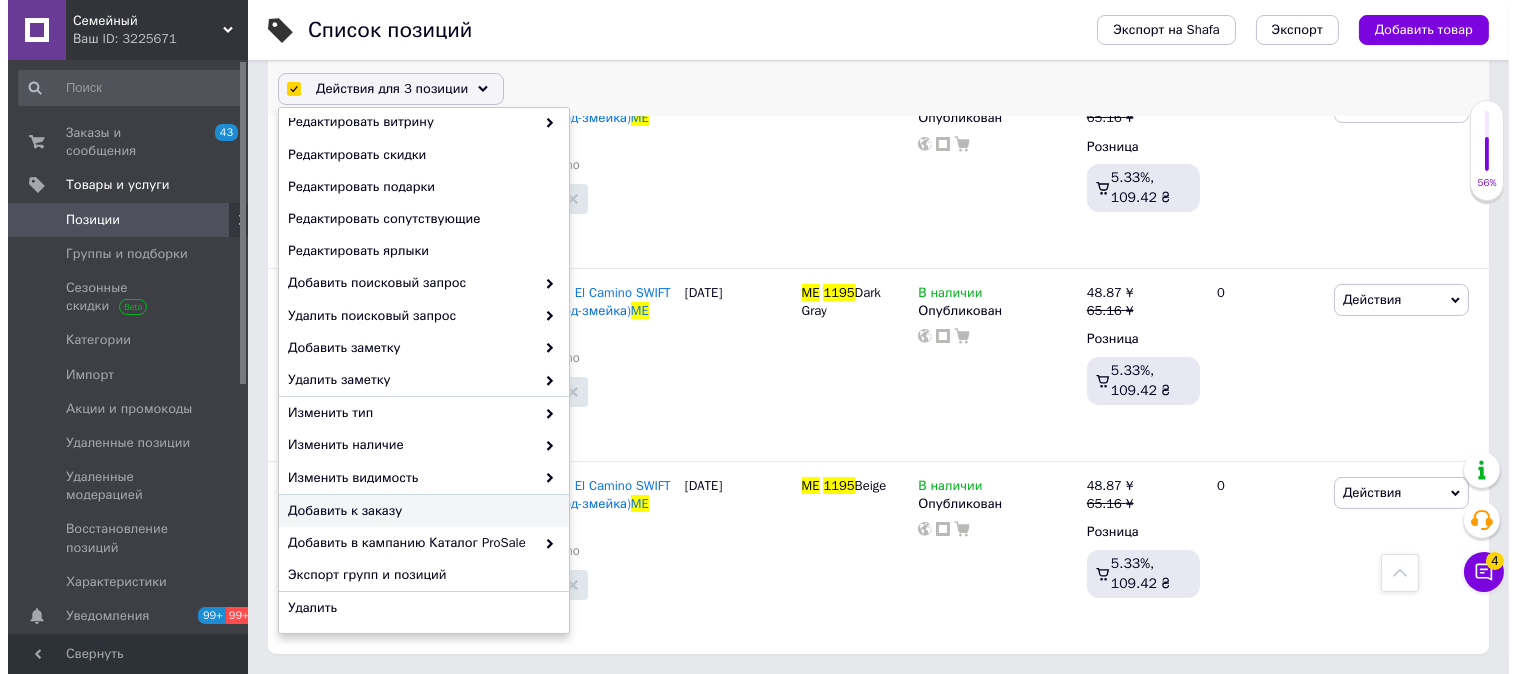 scroll, scrollTop: 212, scrollLeft: 0, axis: vertical 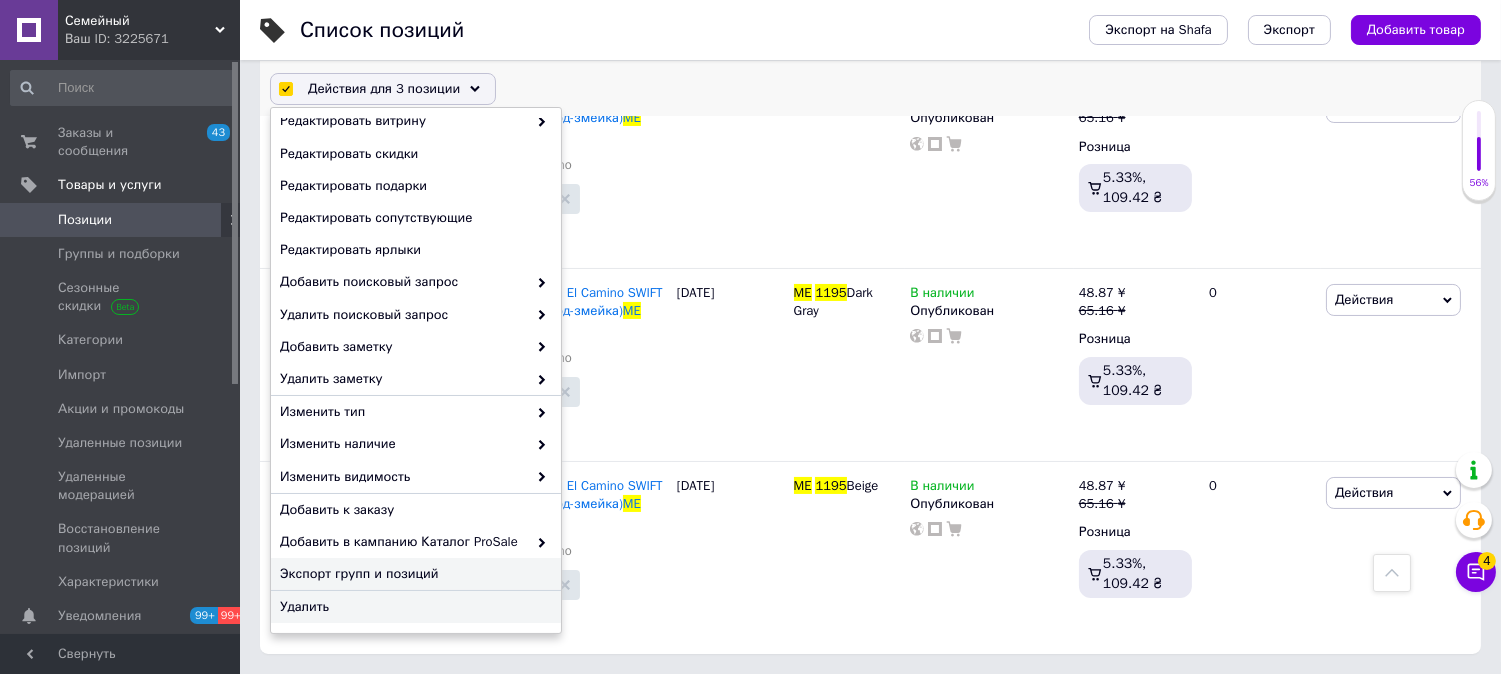 click on "Экспорт групп и позиций" at bounding box center [413, 574] 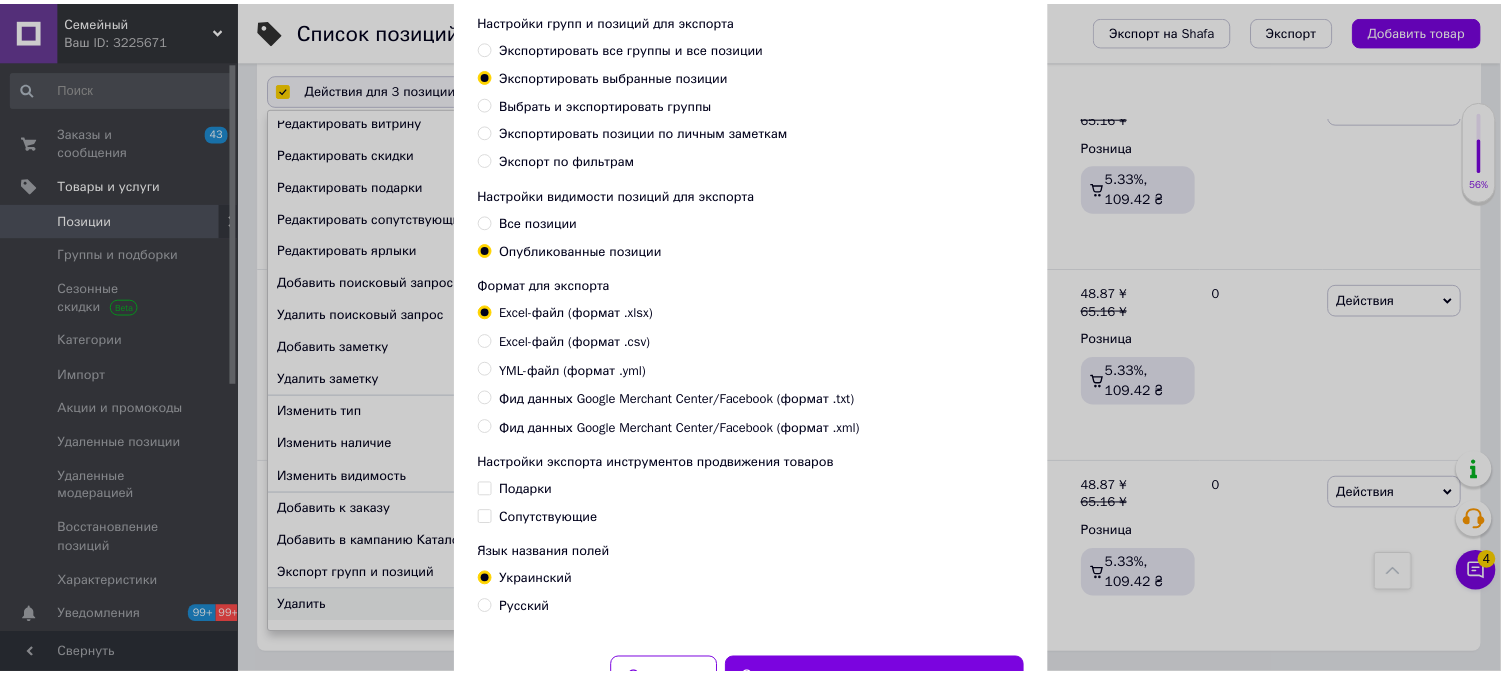 scroll, scrollTop: 203, scrollLeft: 0, axis: vertical 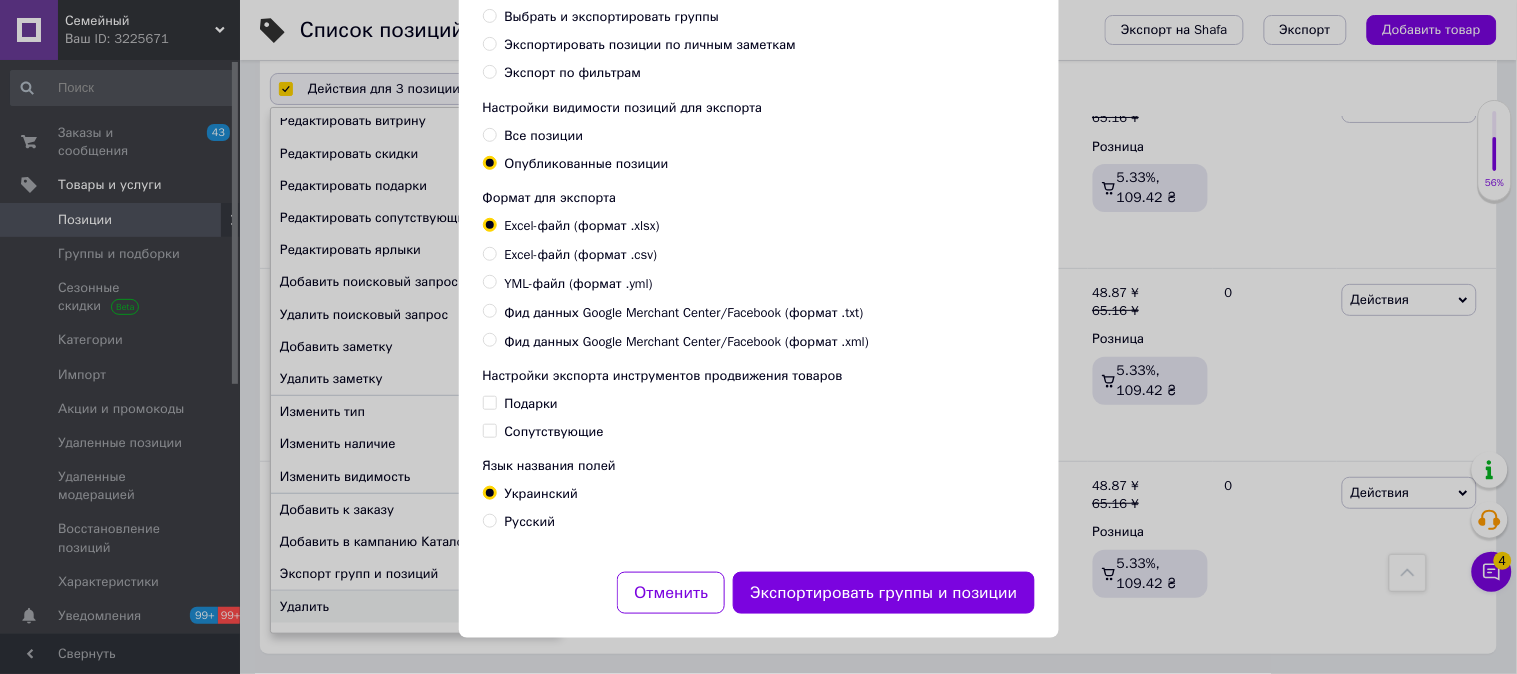 click on "Язык названия полей Украинский Русский" at bounding box center (759, 494) 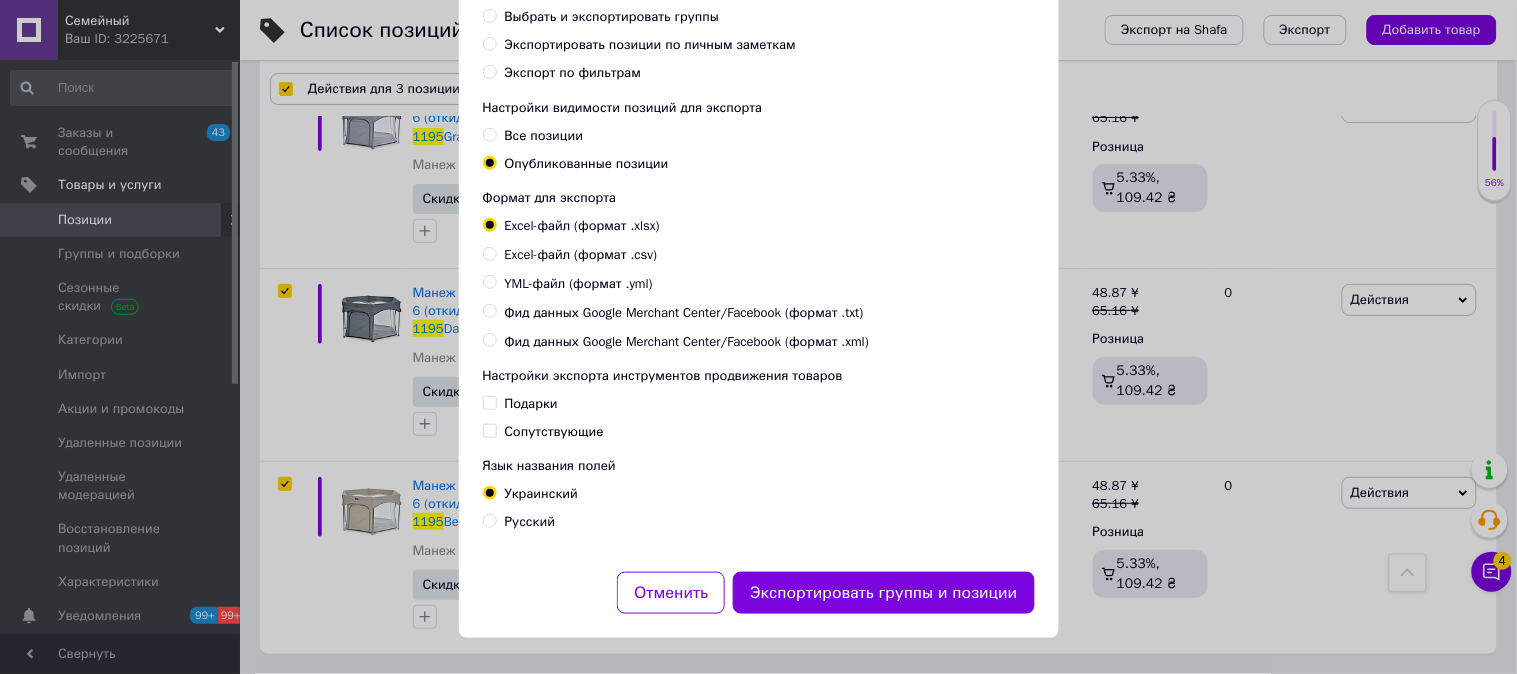 click on "Русский" at bounding box center [530, 521] 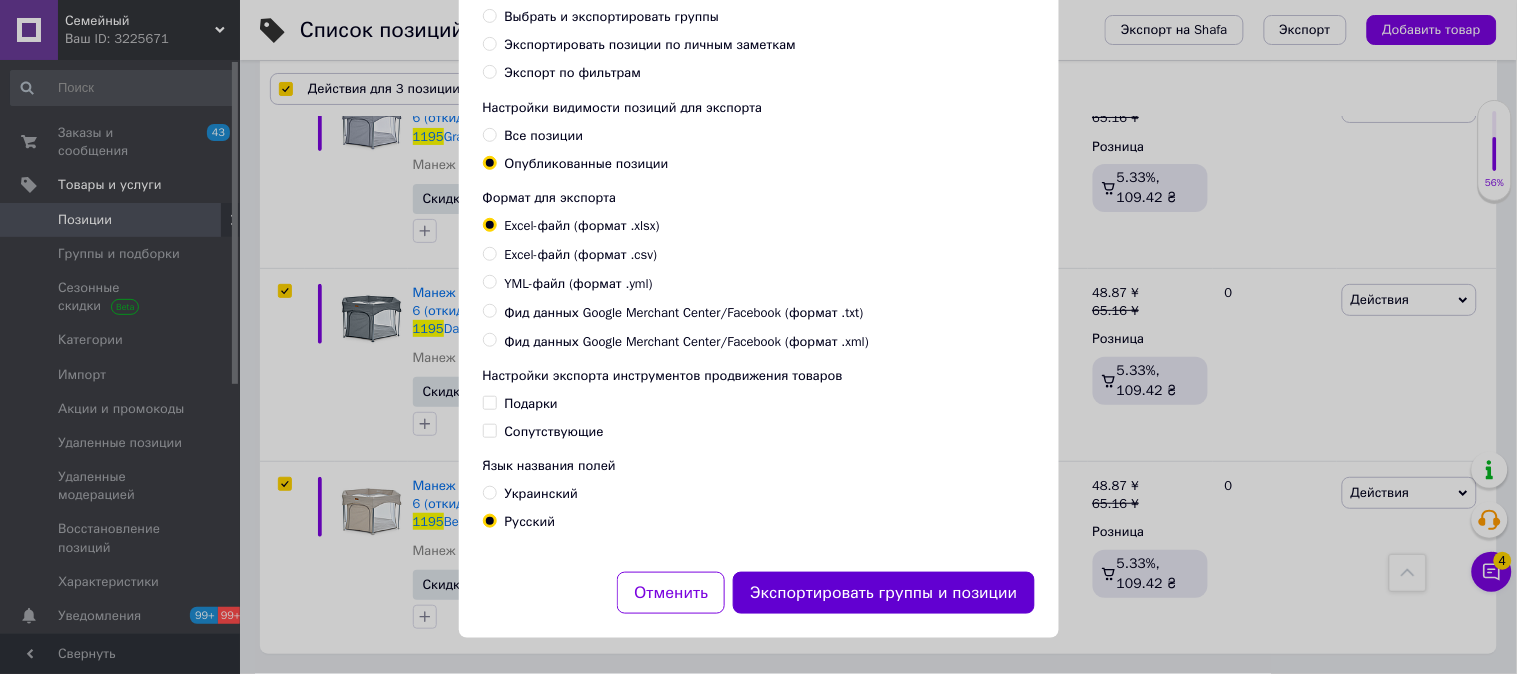 click on "Экспортировать группы и позиции" at bounding box center [883, 593] 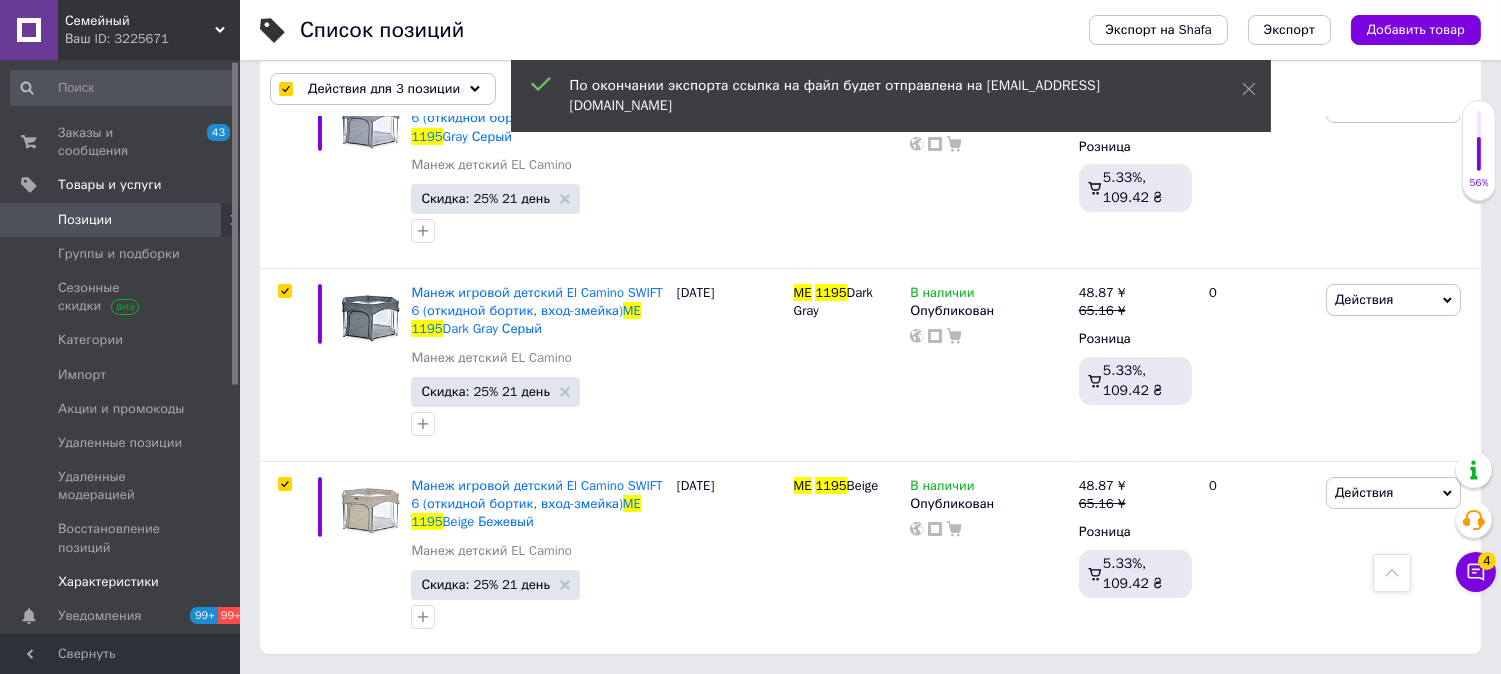 scroll, scrollTop: 111, scrollLeft: 0, axis: vertical 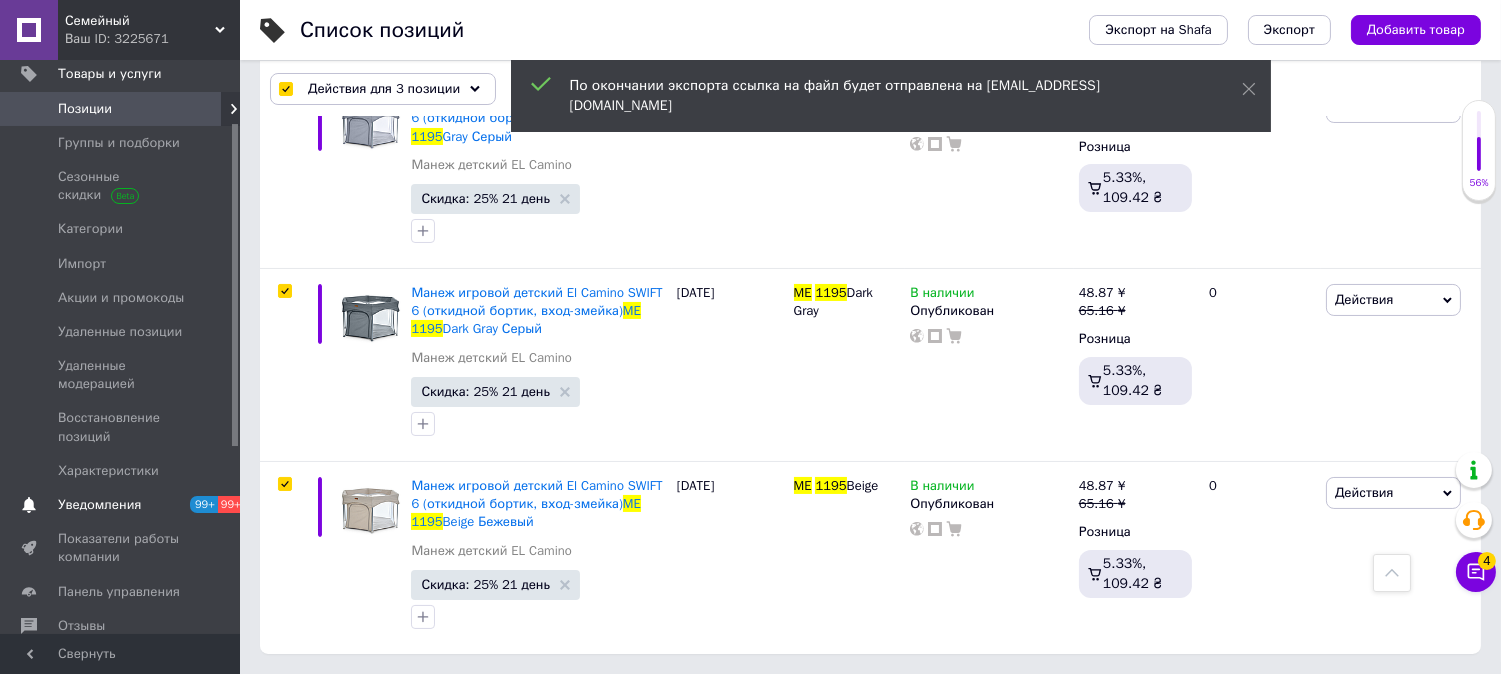 click on "Уведомления" at bounding box center [99, 505] 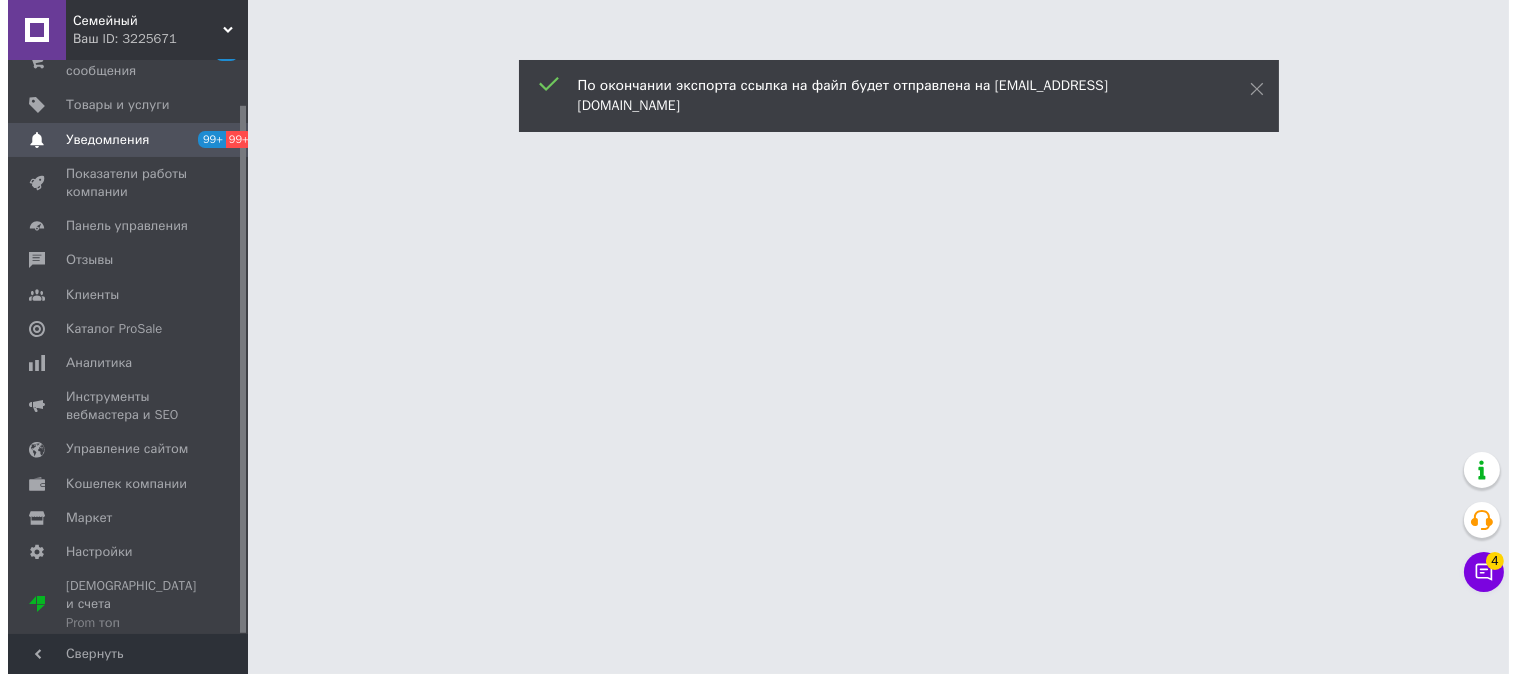 scroll, scrollTop: 0, scrollLeft: 0, axis: both 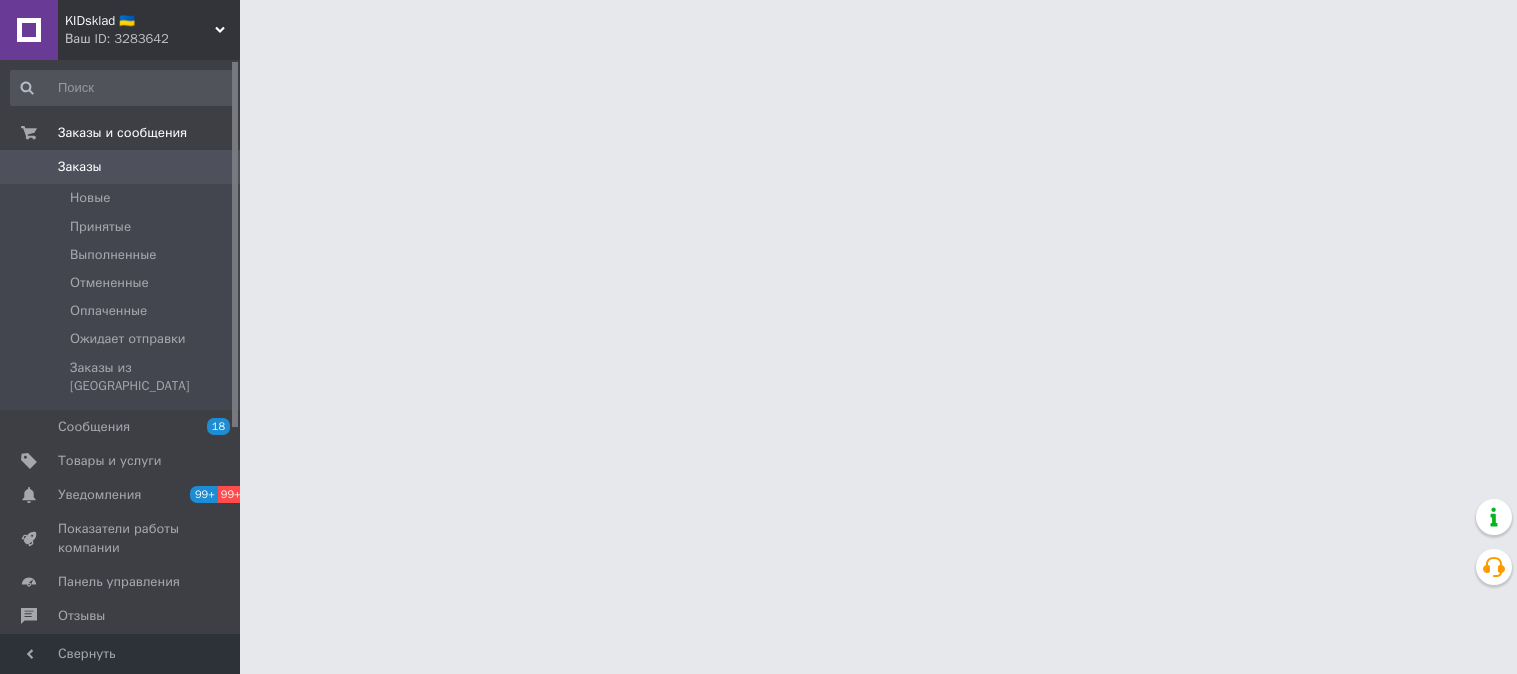 click on "Ваш ID: 3283642" at bounding box center (152, 39) 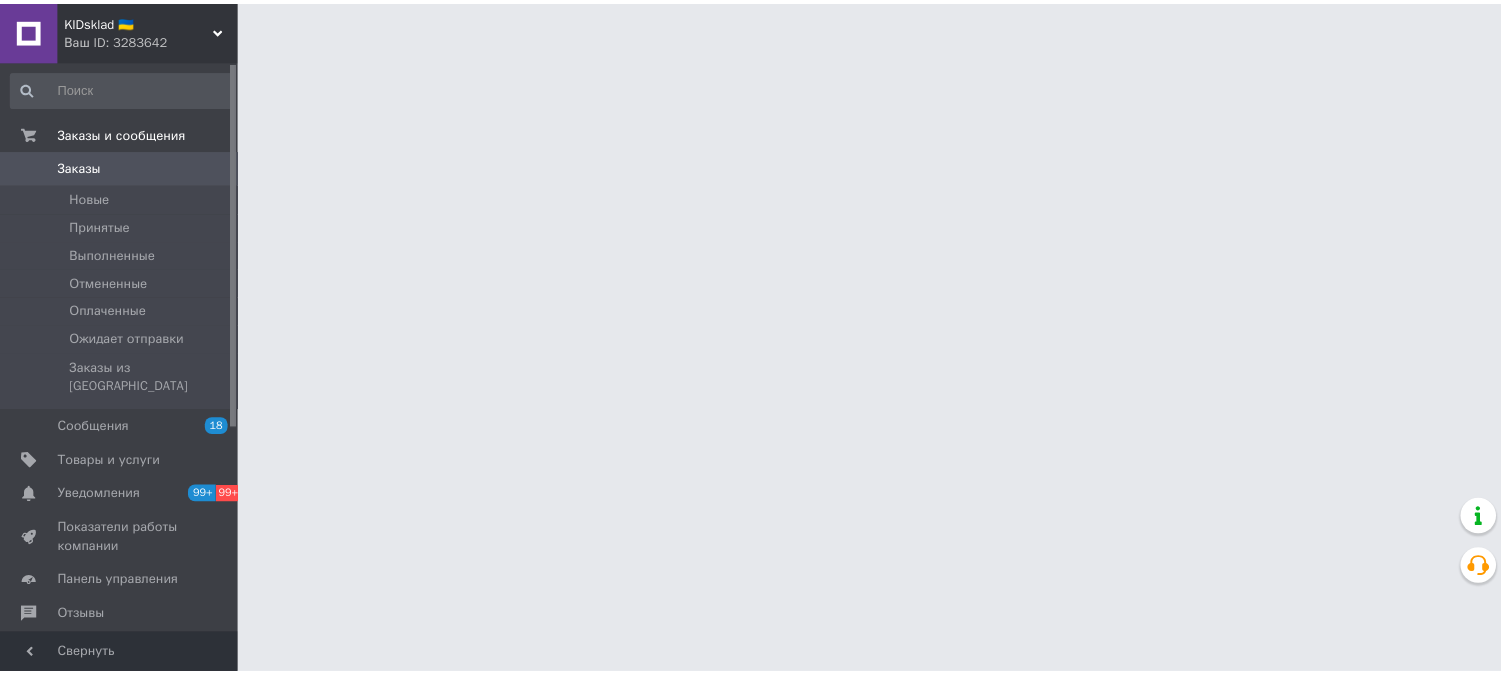 scroll, scrollTop: 0, scrollLeft: 0, axis: both 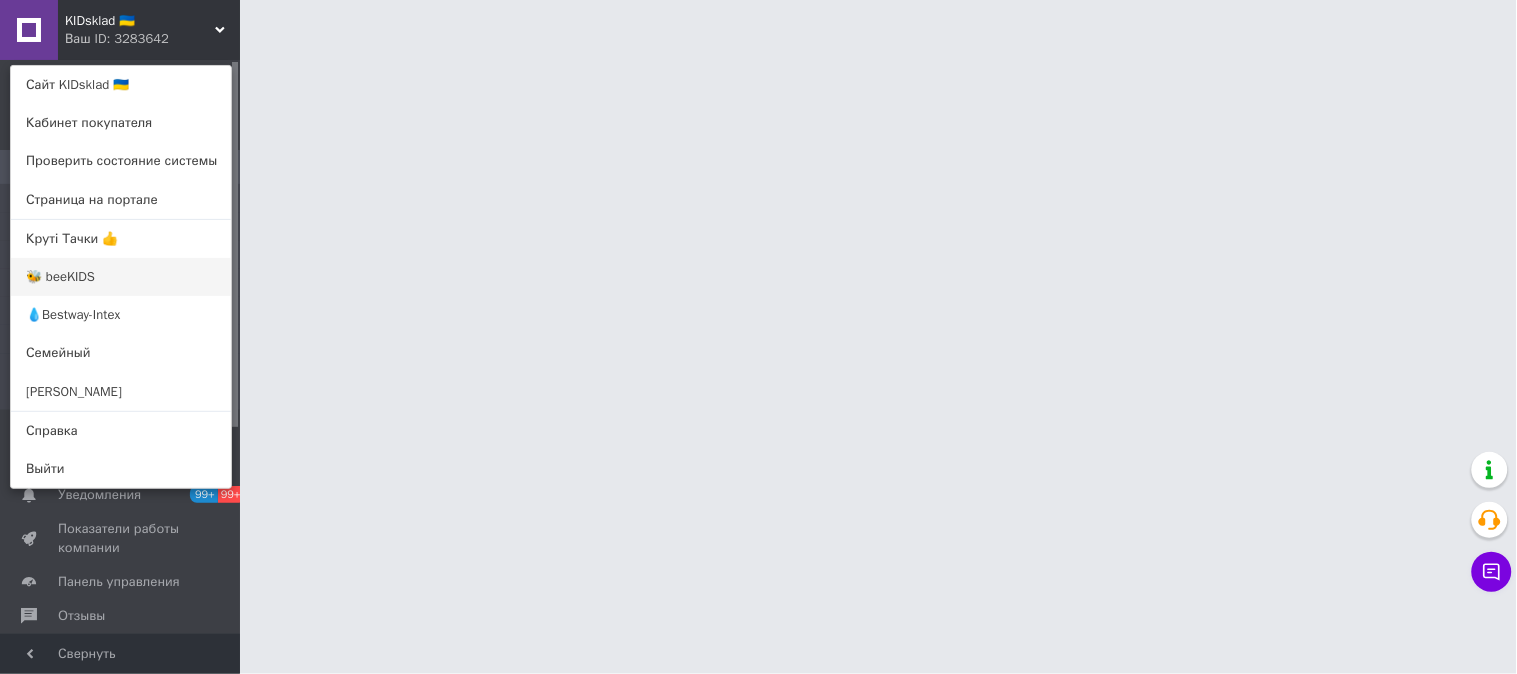 click on "🐝 beeKIDS" at bounding box center [121, 277] 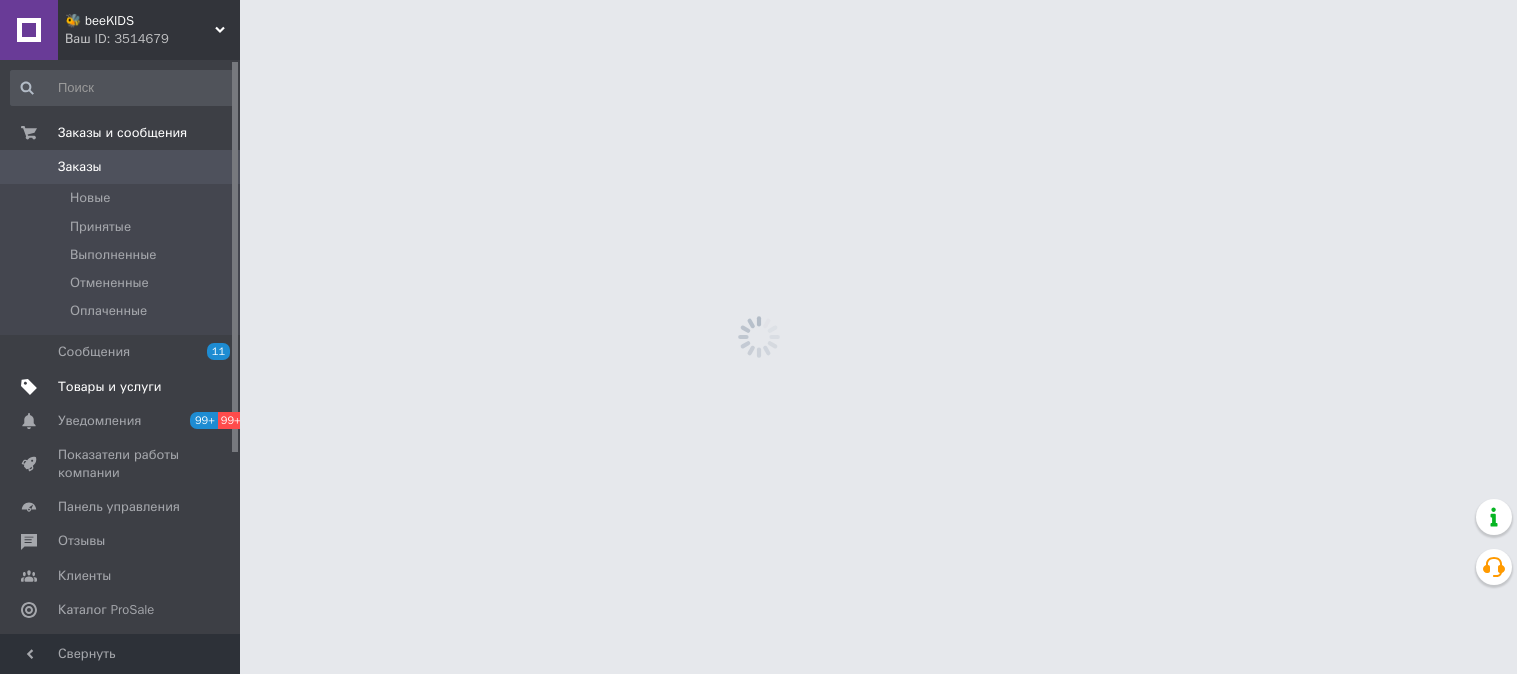 click on "Товары и услуги" at bounding box center (110, 387) 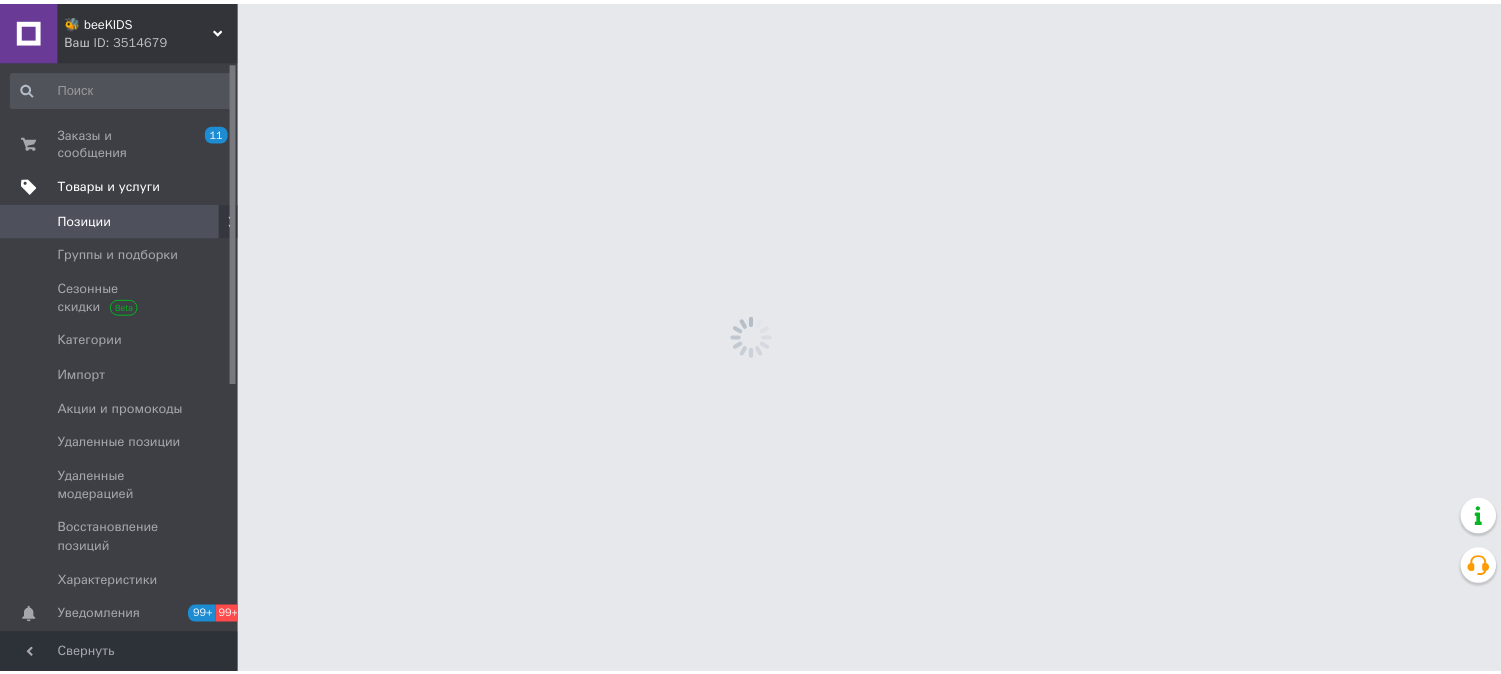 scroll, scrollTop: 0, scrollLeft: 0, axis: both 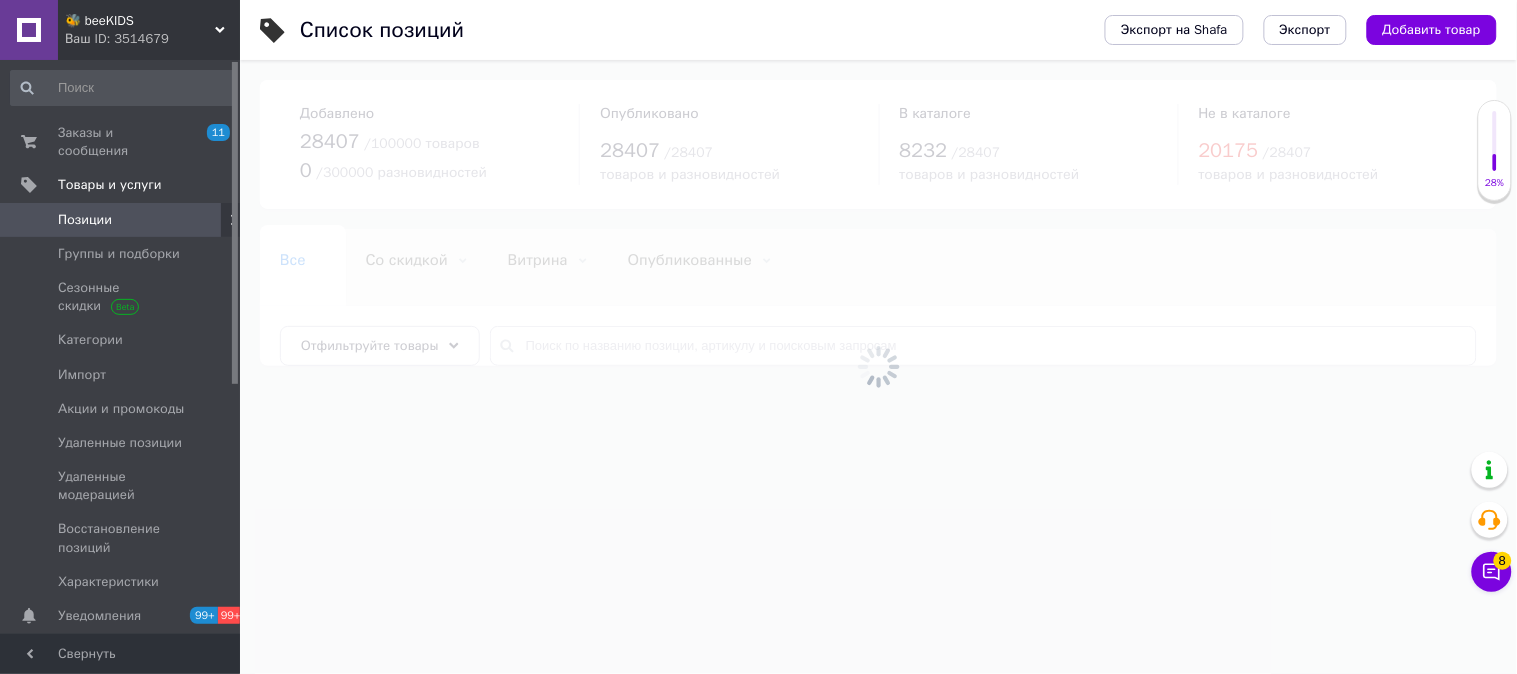 click on "Импорт" at bounding box center [82, 375] 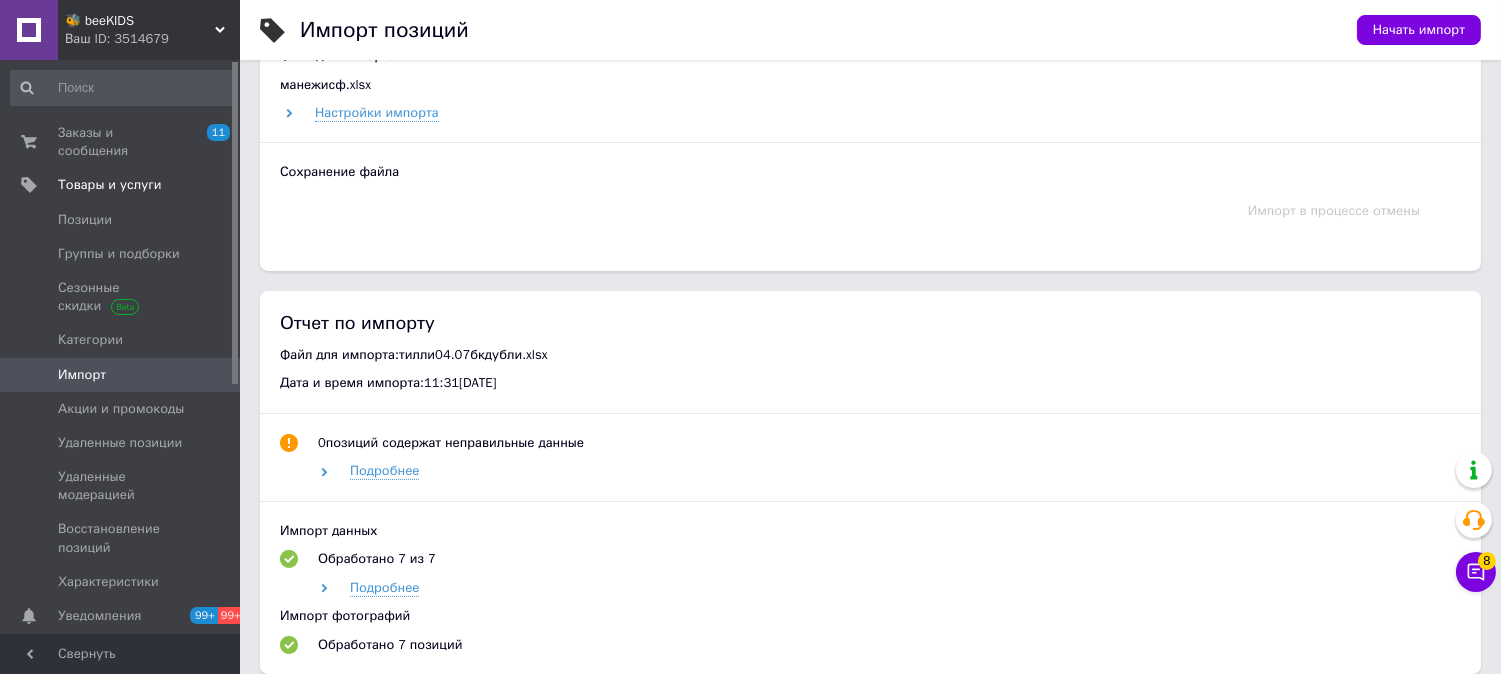 scroll, scrollTop: 777, scrollLeft: 0, axis: vertical 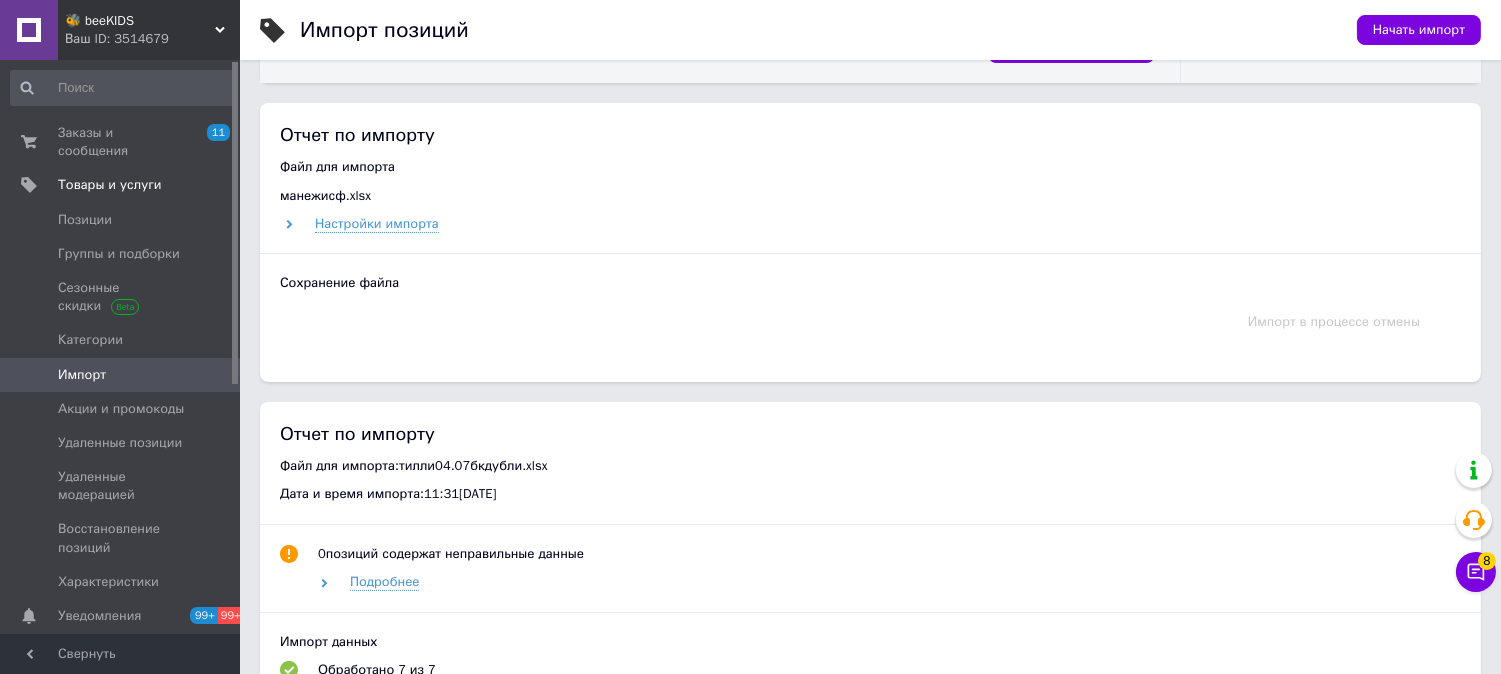 click on "🐝 beeKIDS" at bounding box center [140, 21] 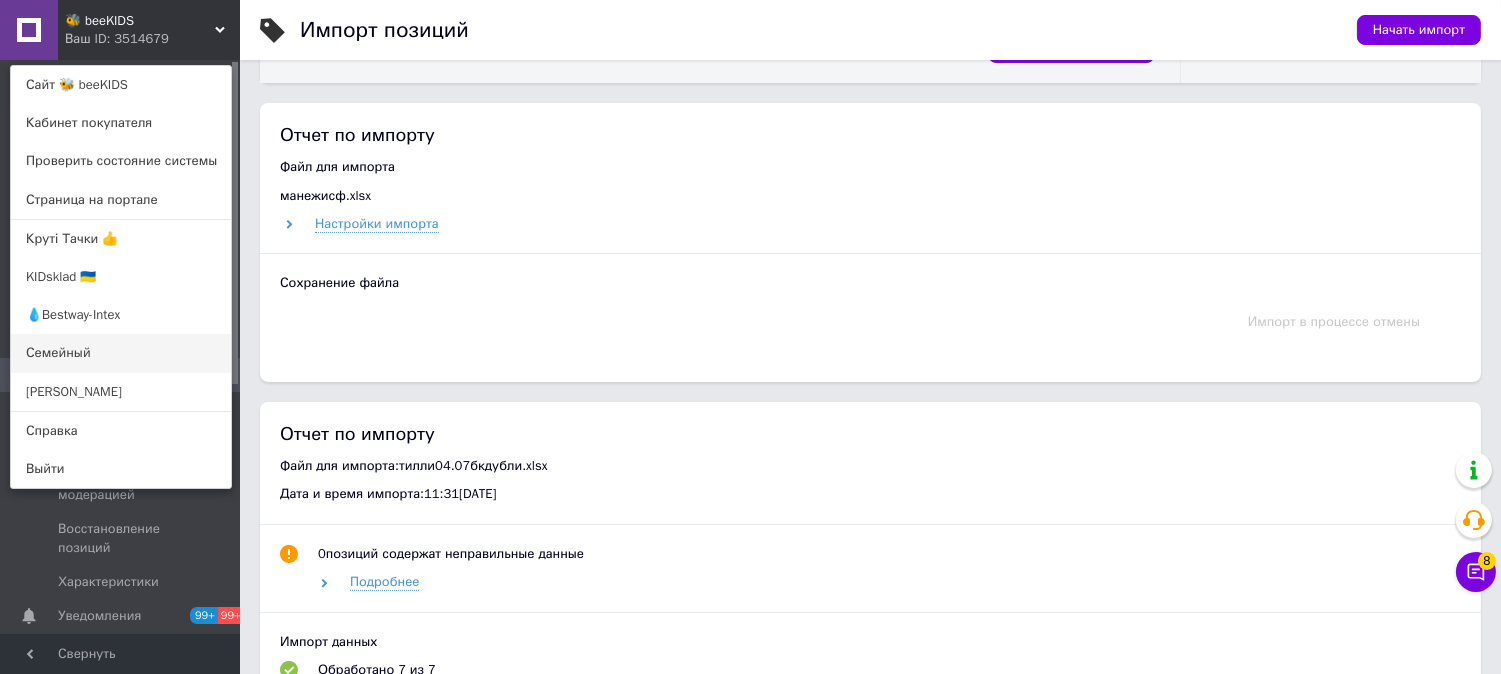 click on "Семейный" at bounding box center (121, 353) 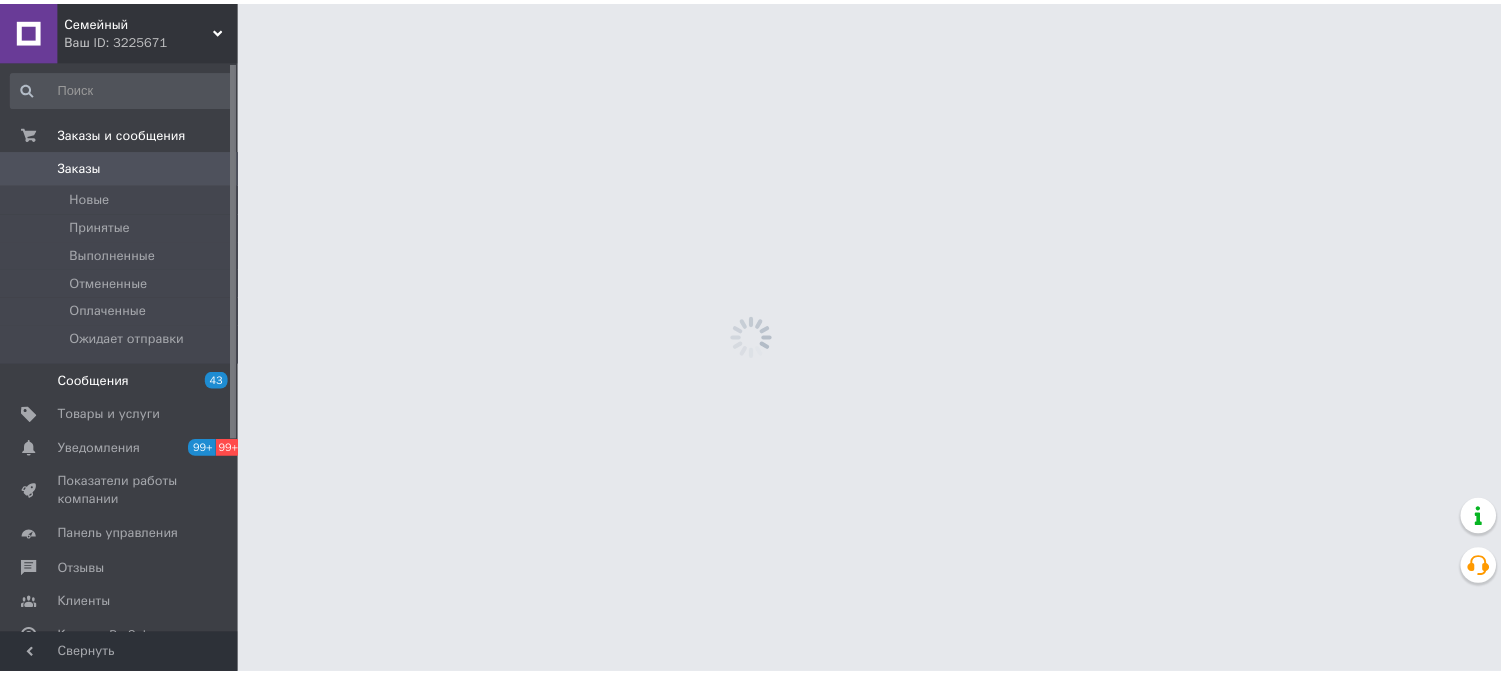 scroll, scrollTop: 0, scrollLeft: 0, axis: both 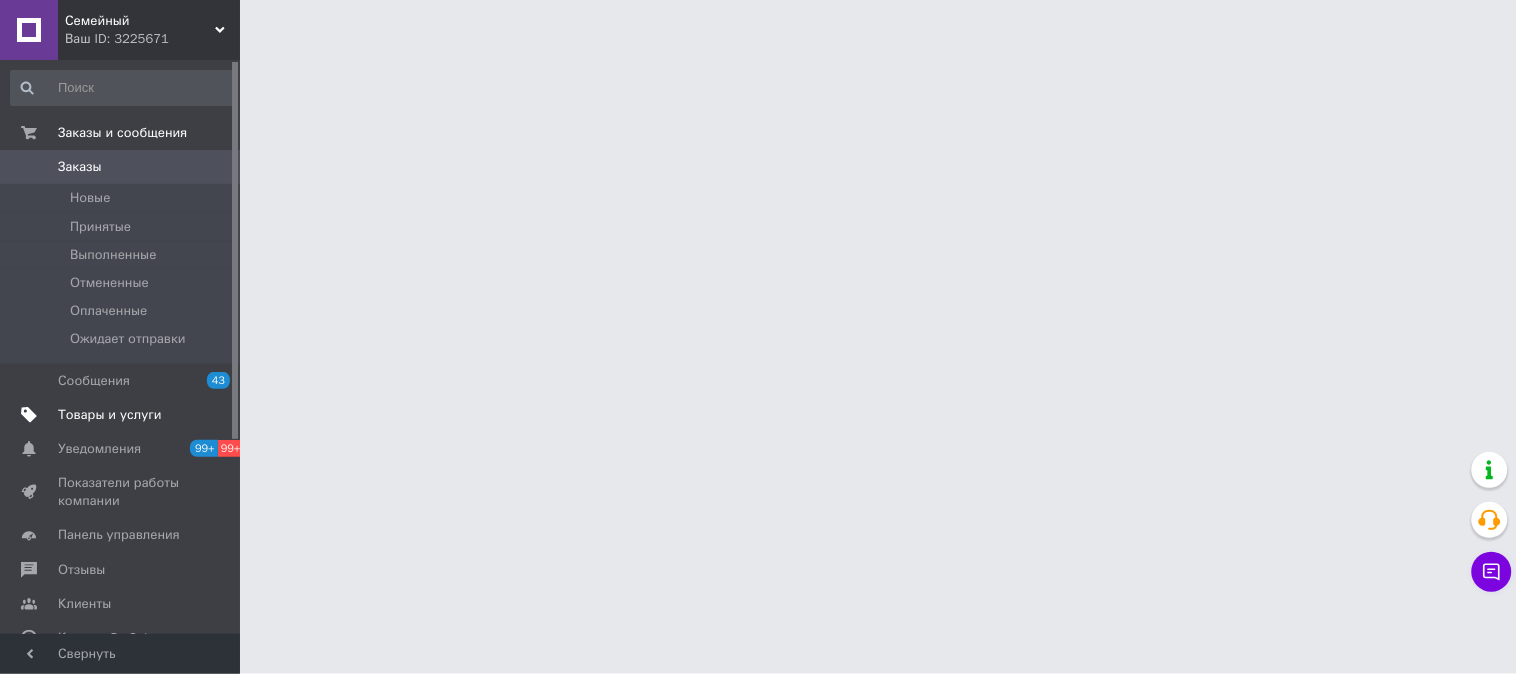 click on "Товары и услуги" at bounding box center [110, 415] 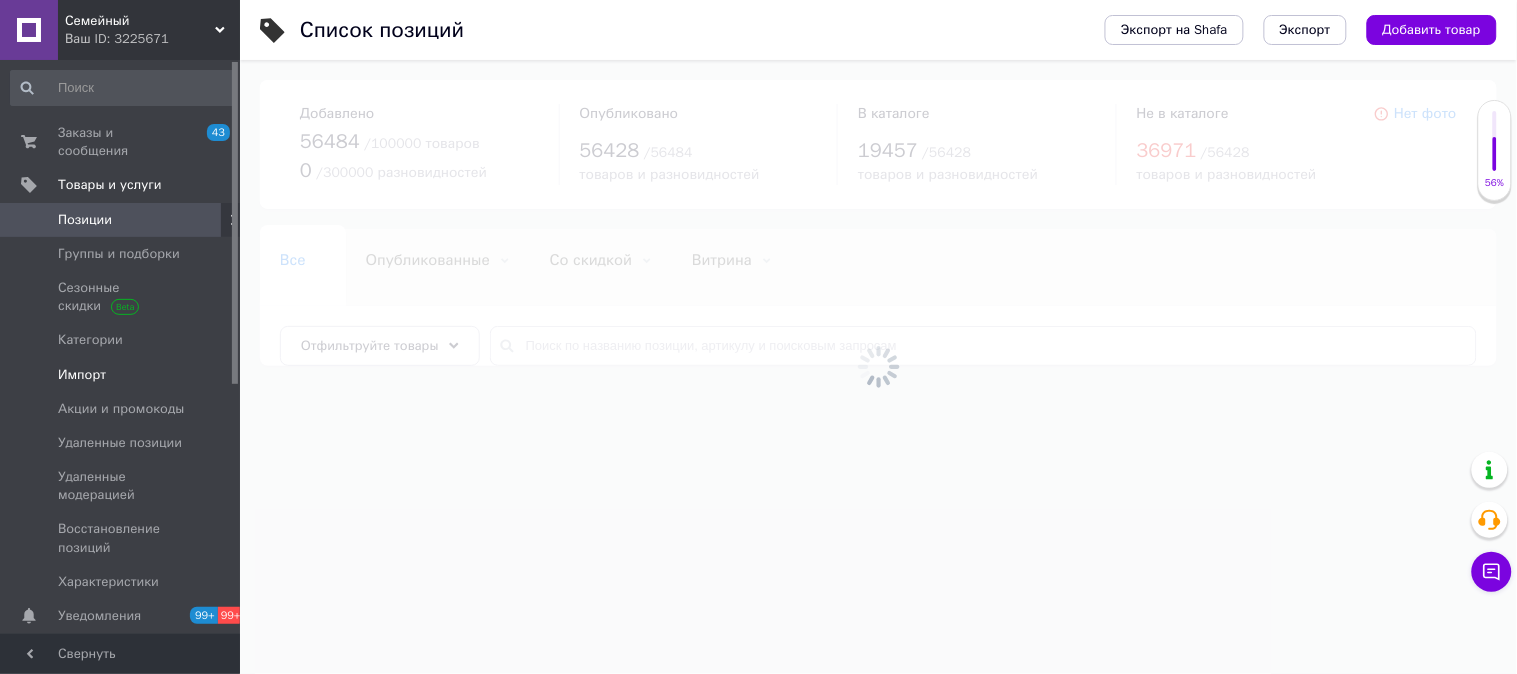 click on "Импорт" at bounding box center [121, 375] 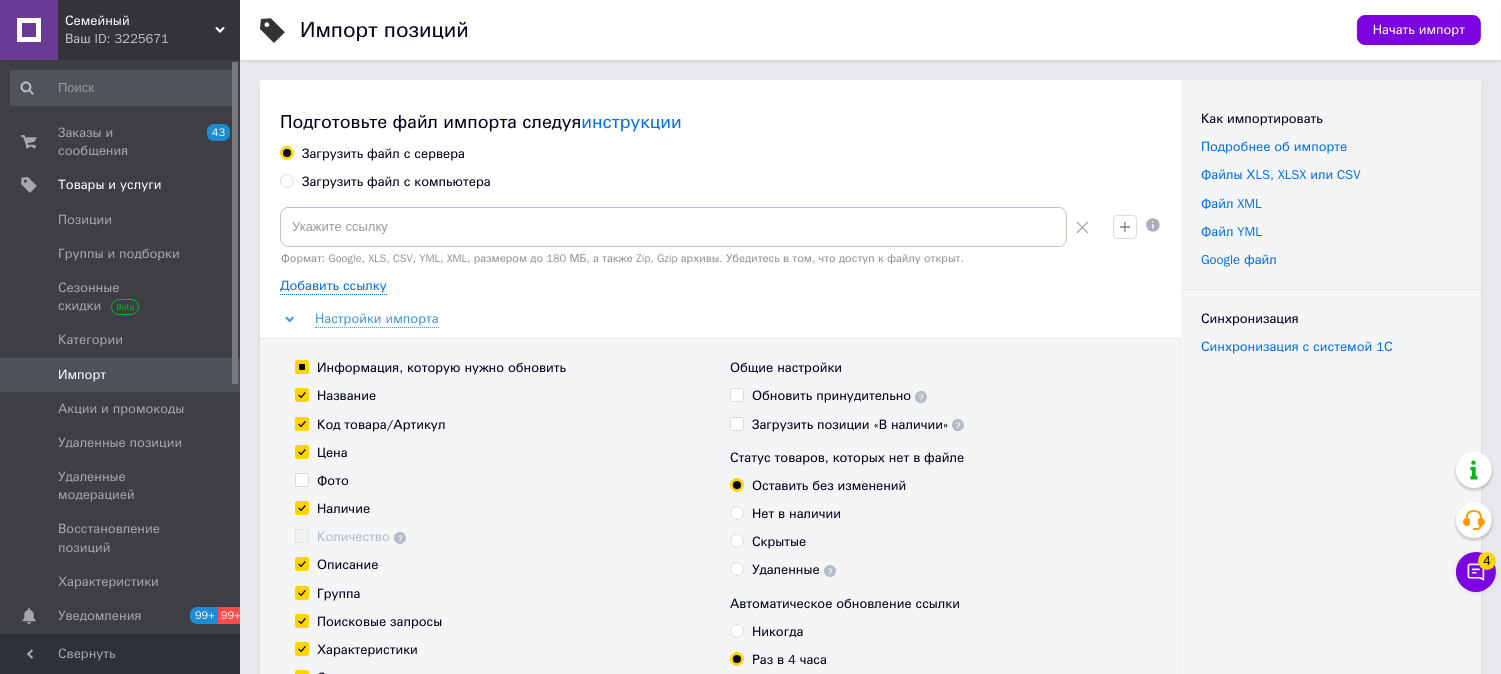drag, startPoint x: 341, startPoint y: 184, endPoint x: 341, endPoint y: 197, distance: 13 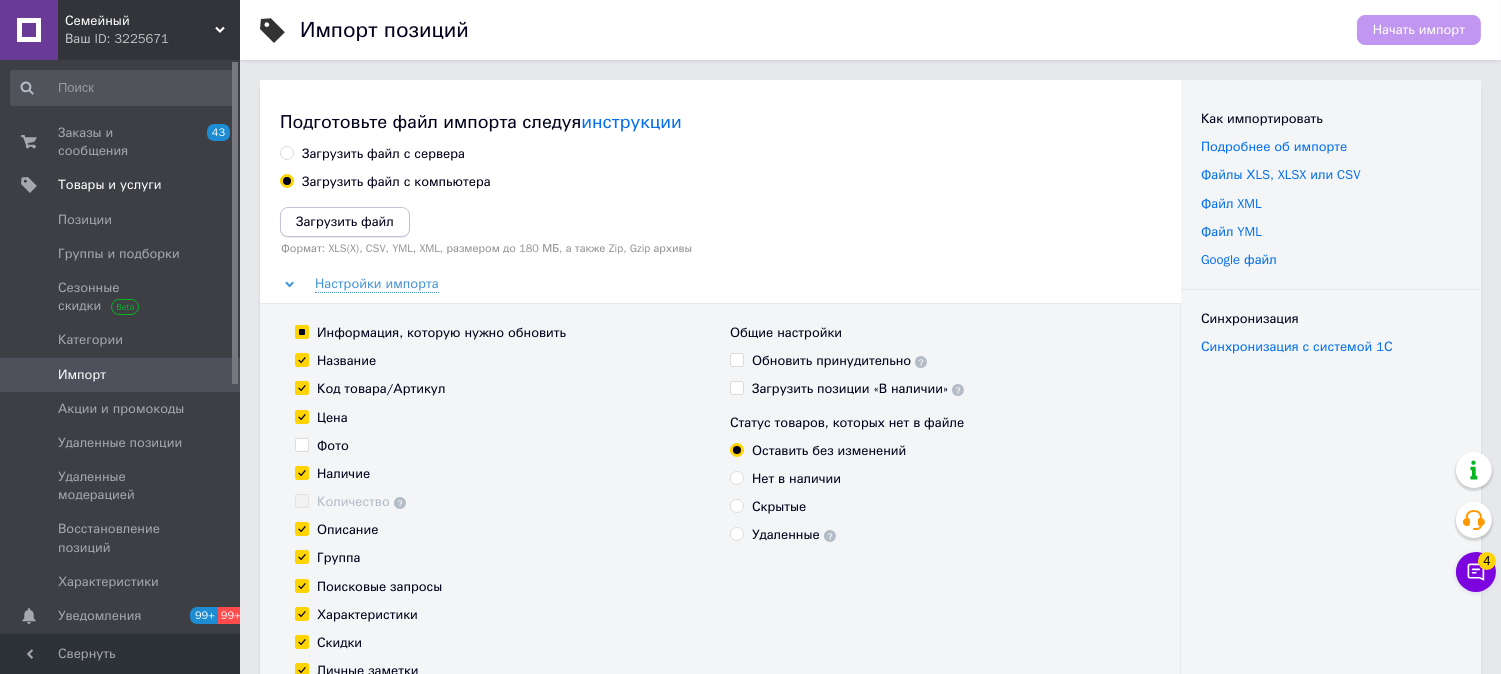 click on "Загрузить файл" at bounding box center (345, 221) 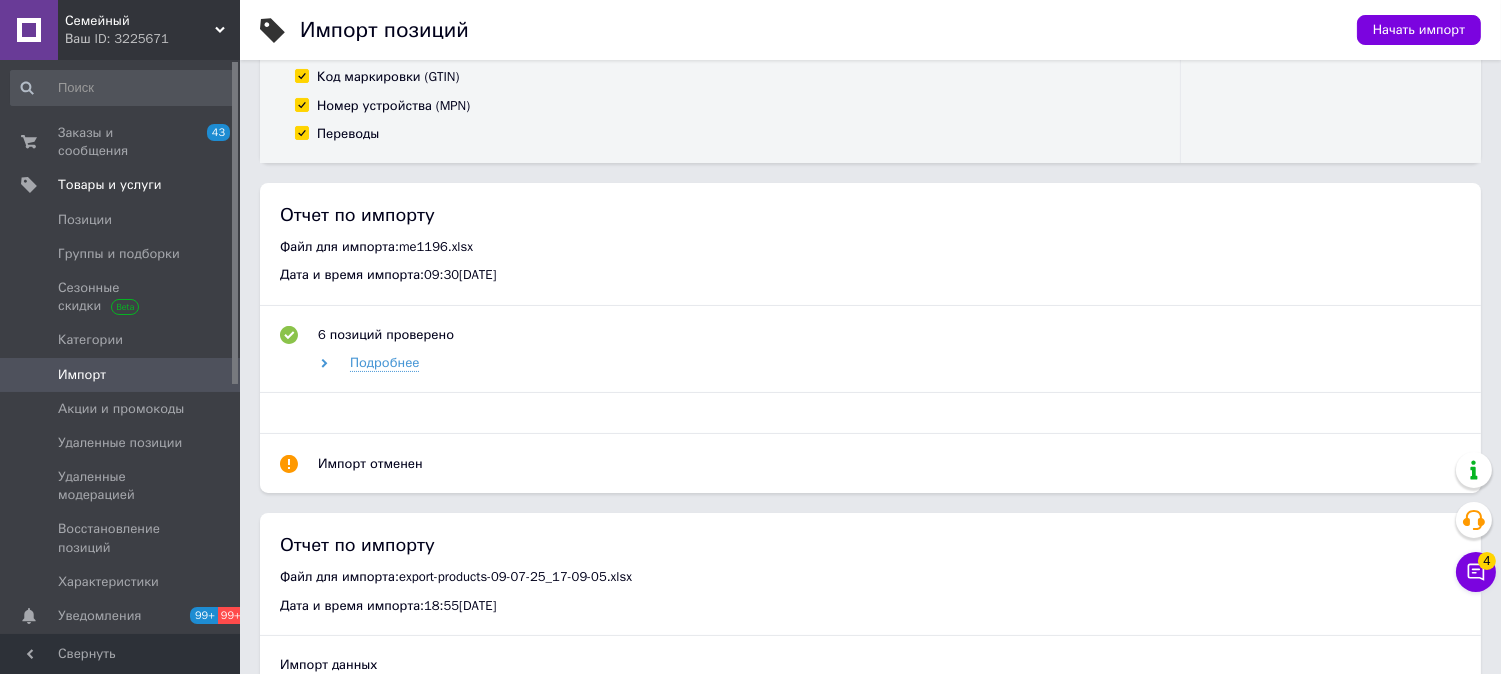 scroll, scrollTop: 666, scrollLeft: 0, axis: vertical 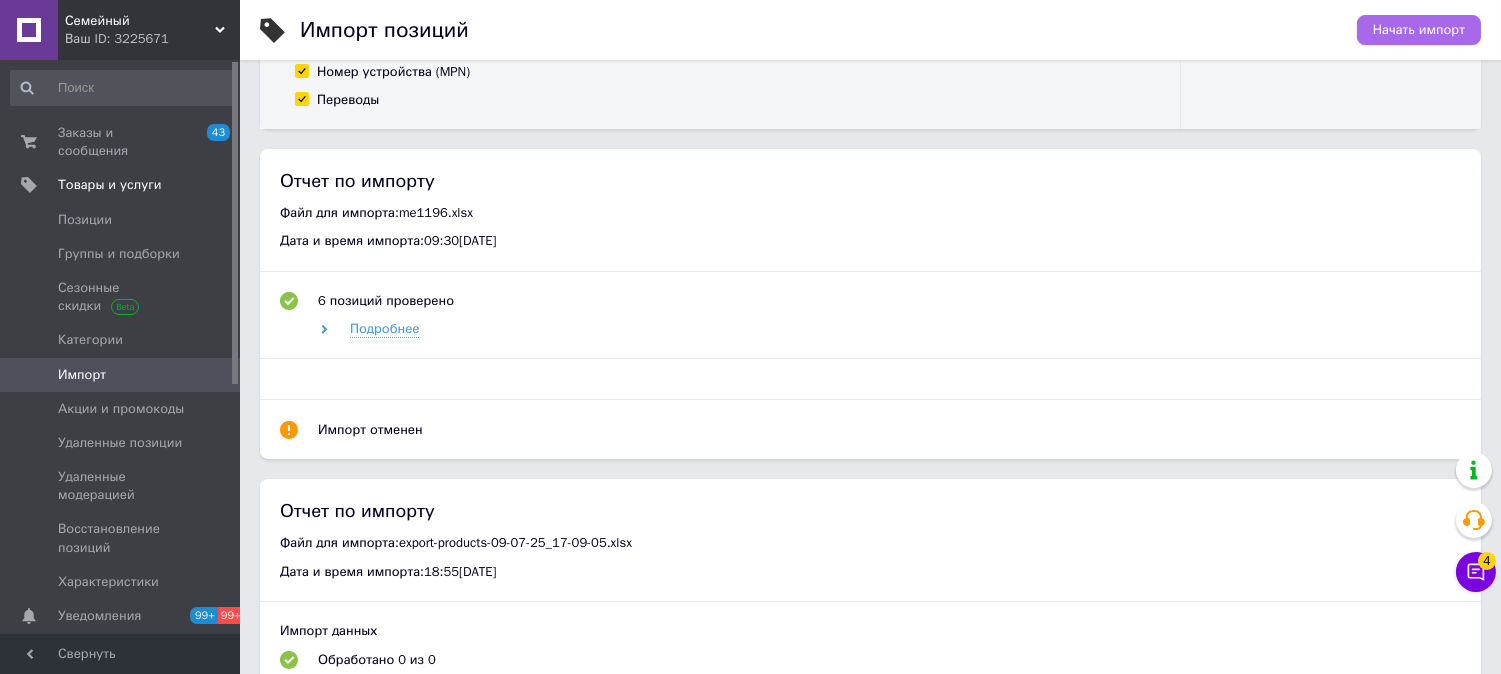 click on "Начать импорт" at bounding box center (1419, 30) 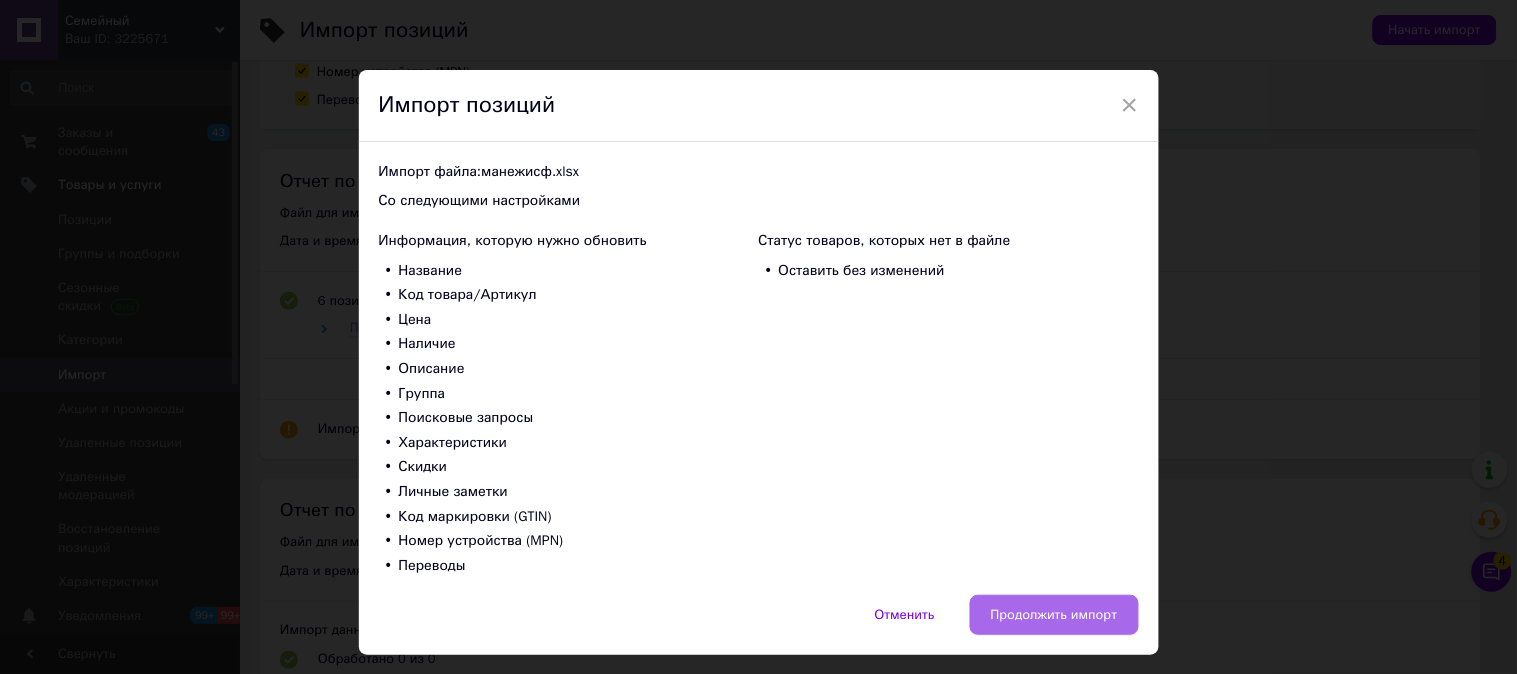 click on "Продолжить импорт" at bounding box center (1054, 615) 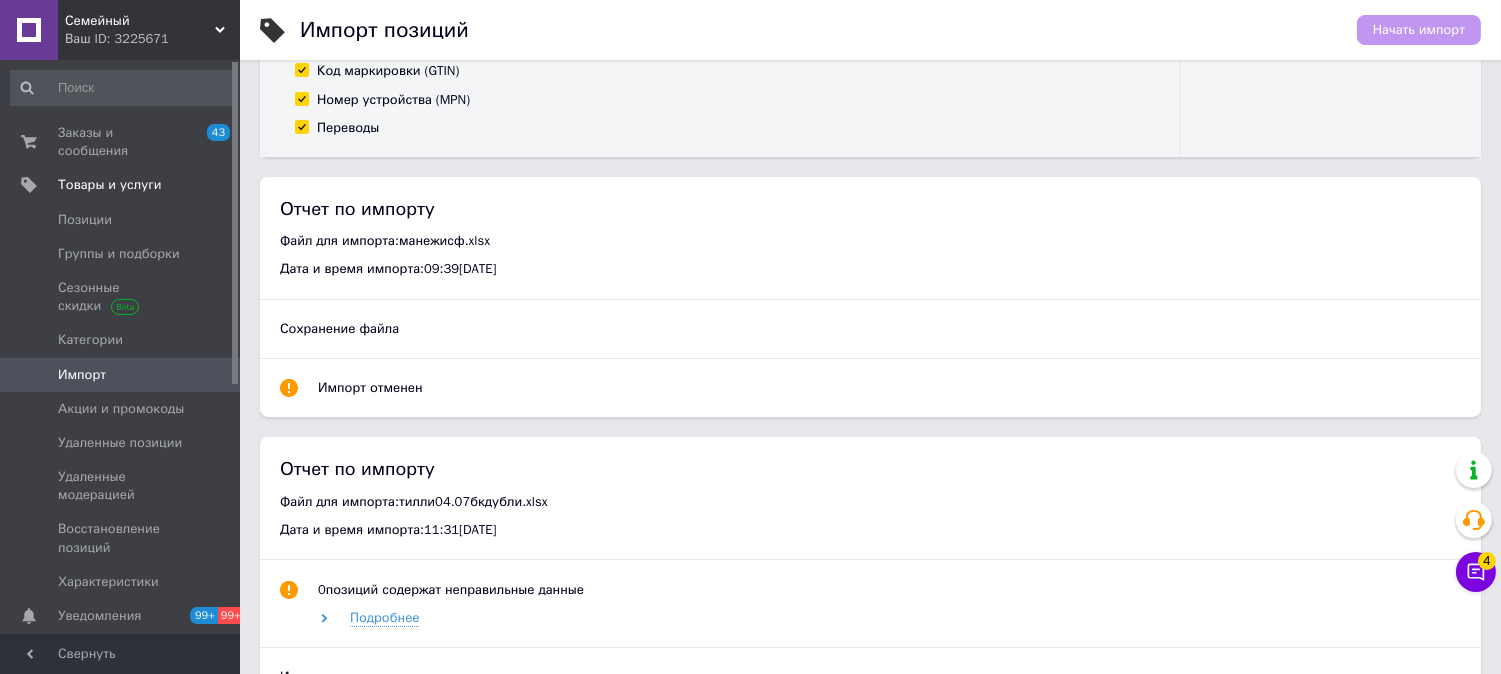 scroll, scrollTop: 687, scrollLeft: 0, axis: vertical 